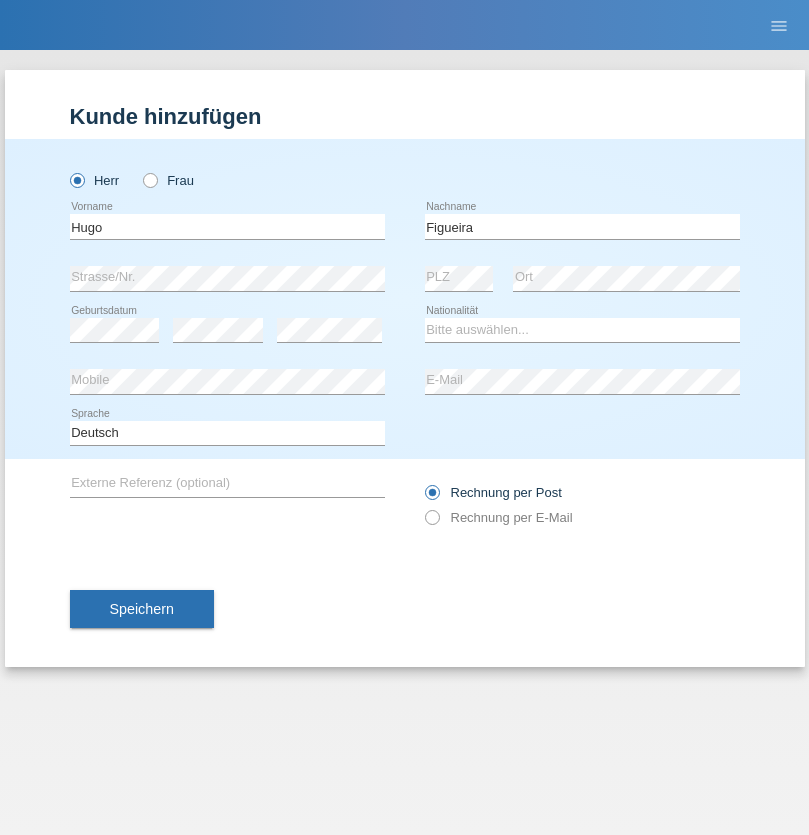 scroll, scrollTop: 0, scrollLeft: 0, axis: both 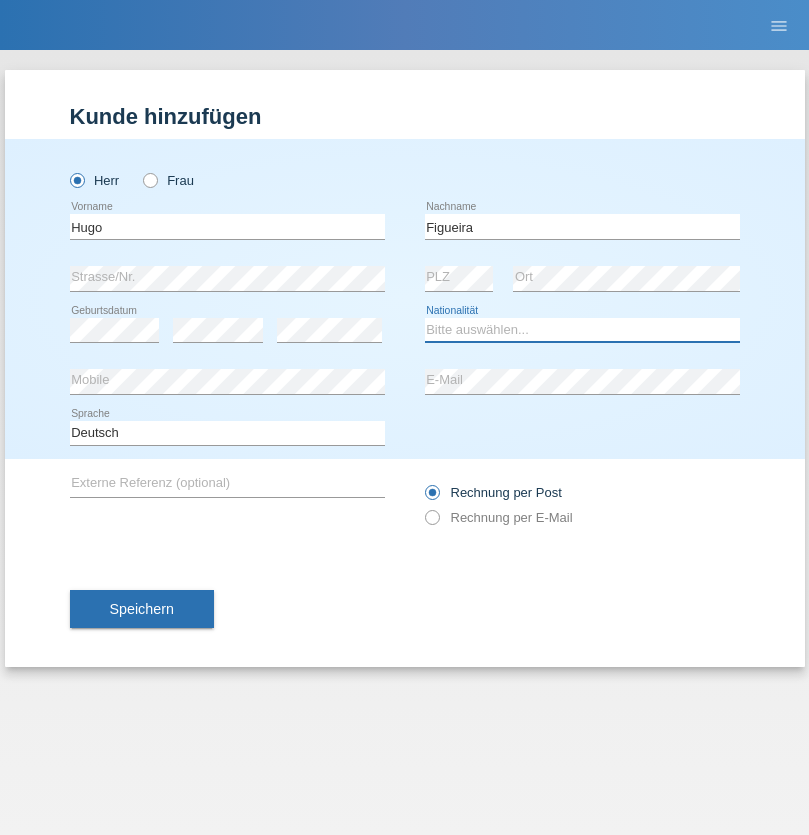 select on "PT" 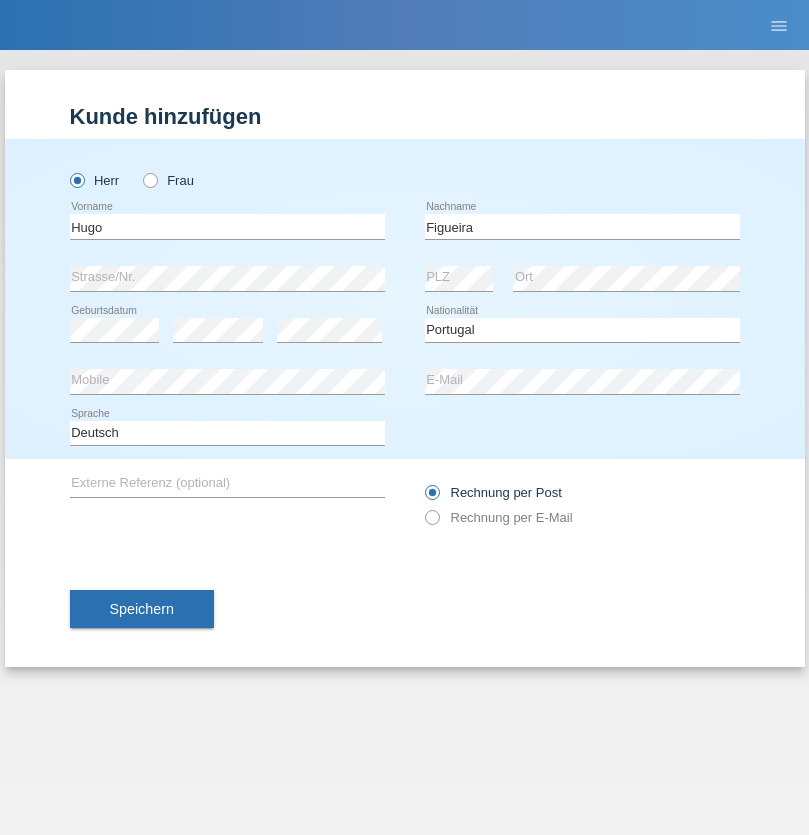 select on "C" 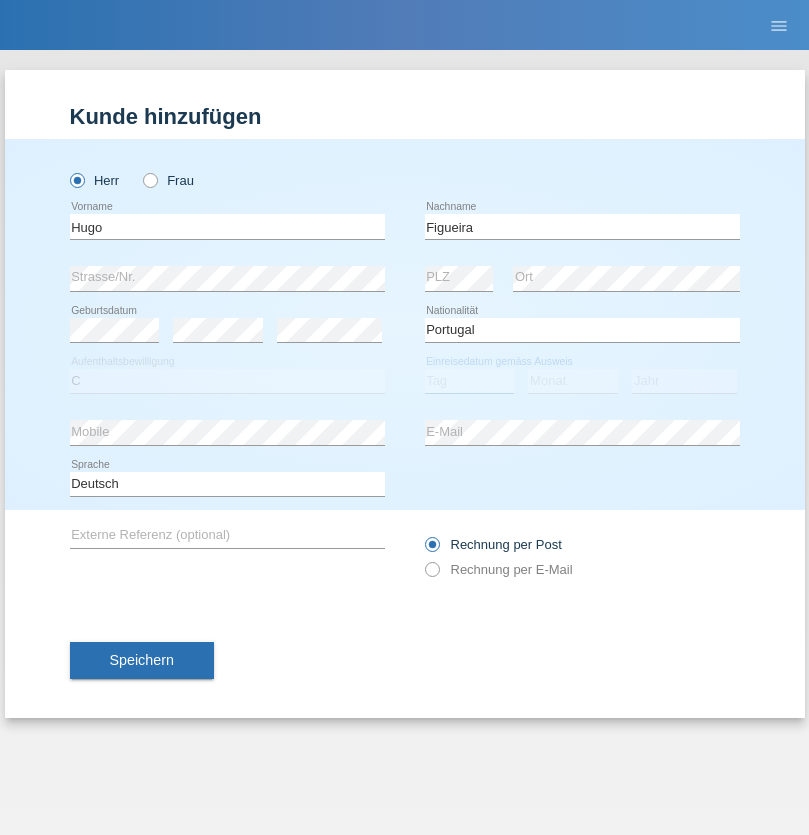 select on "04" 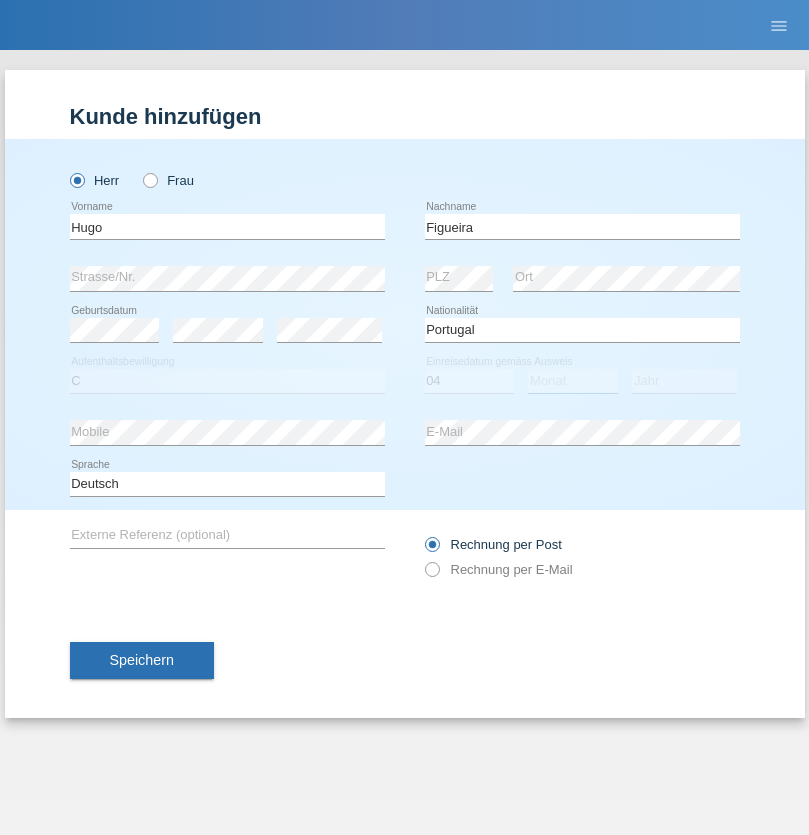 select on "02" 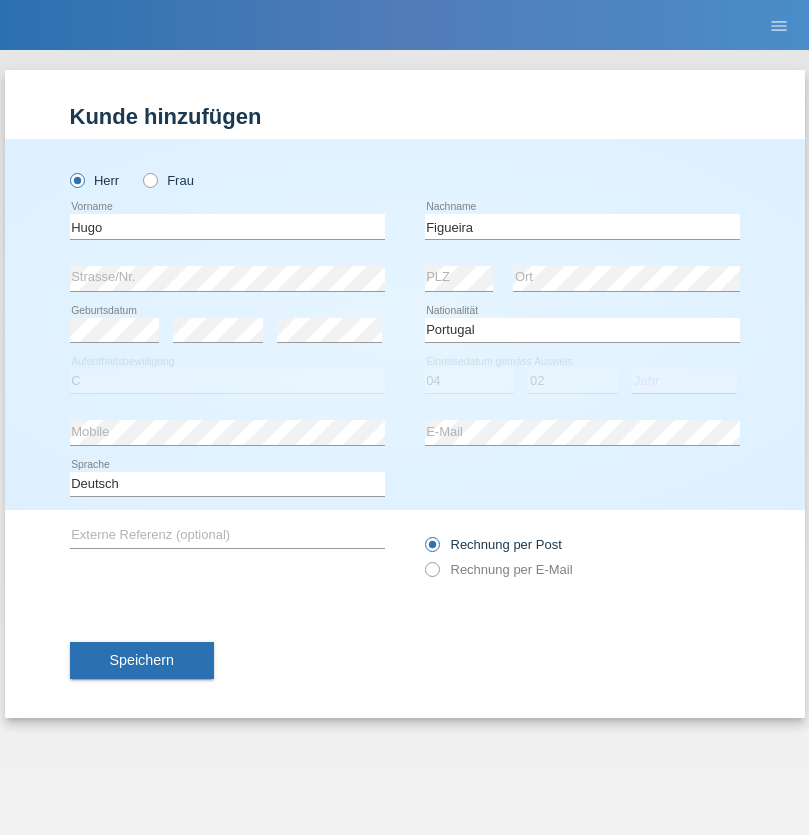 select on "2012" 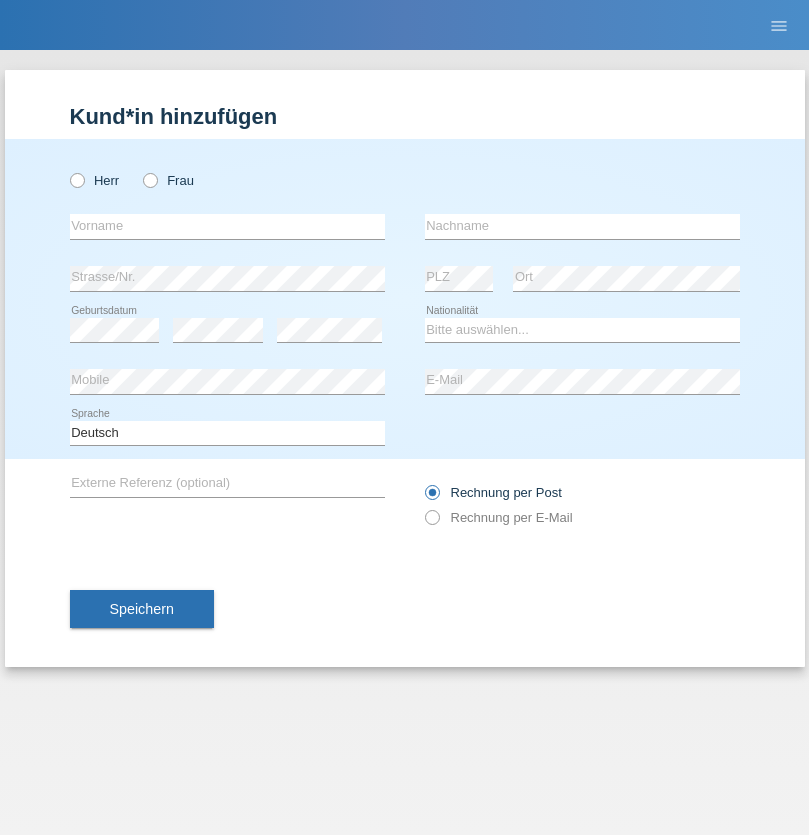 scroll, scrollTop: 0, scrollLeft: 0, axis: both 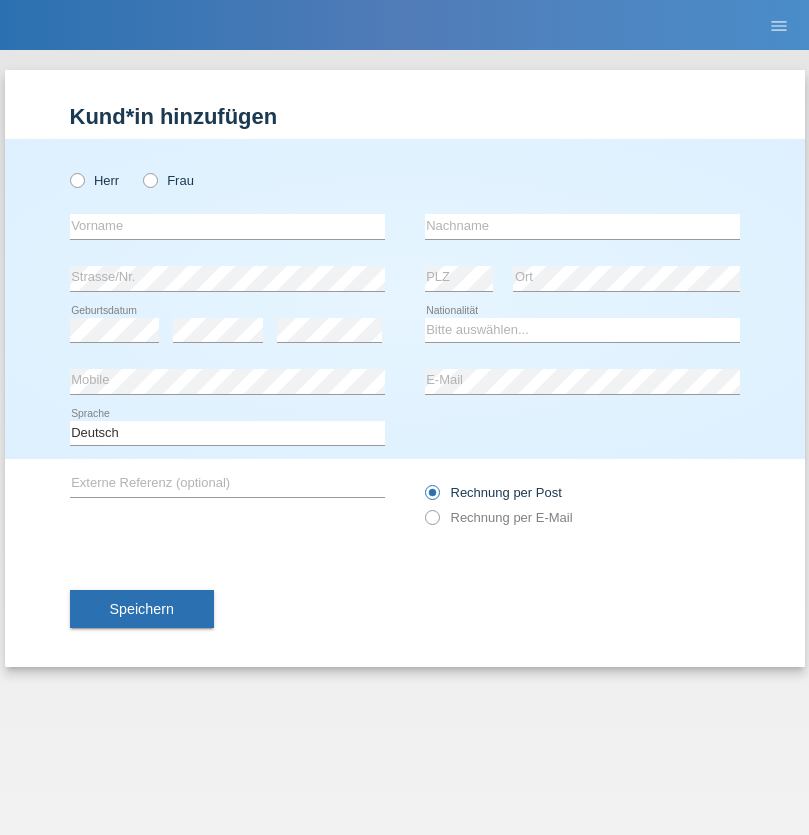 radio on "true" 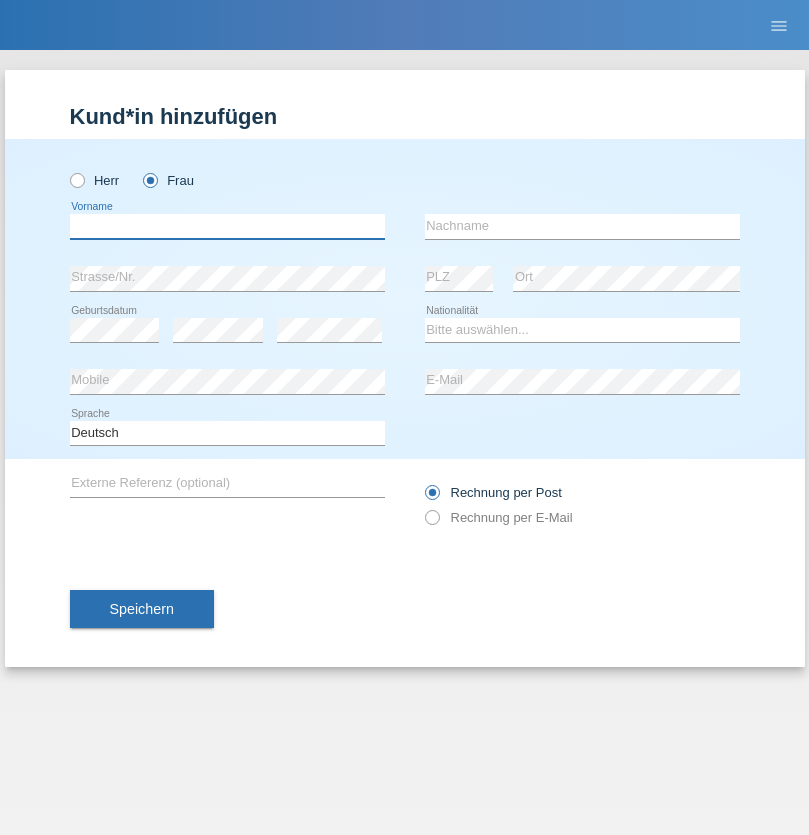 click at bounding box center [227, 226] 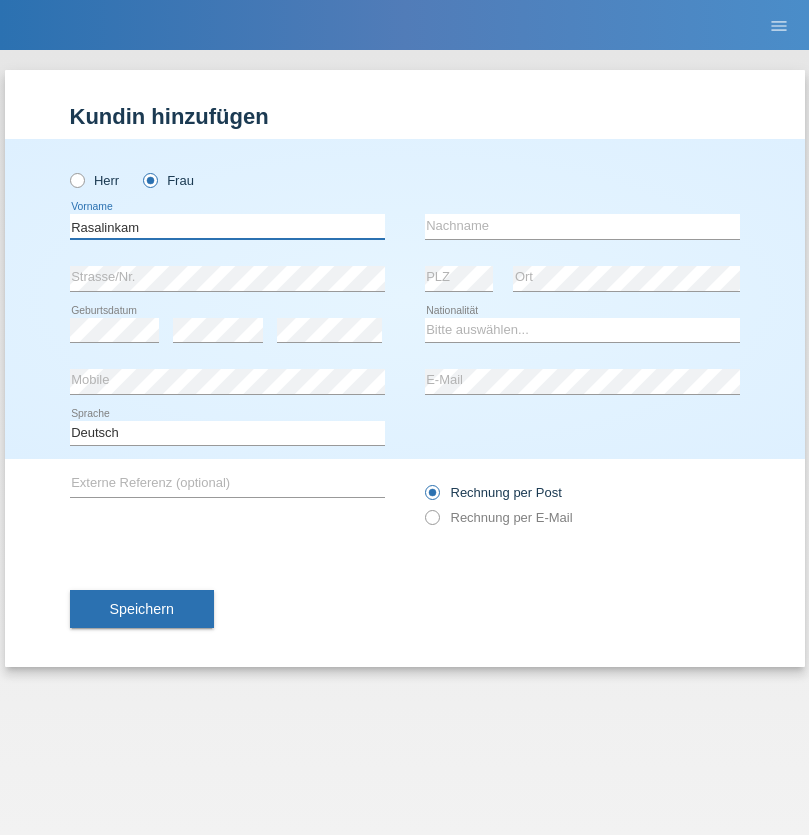 type on "Rasalinkam" 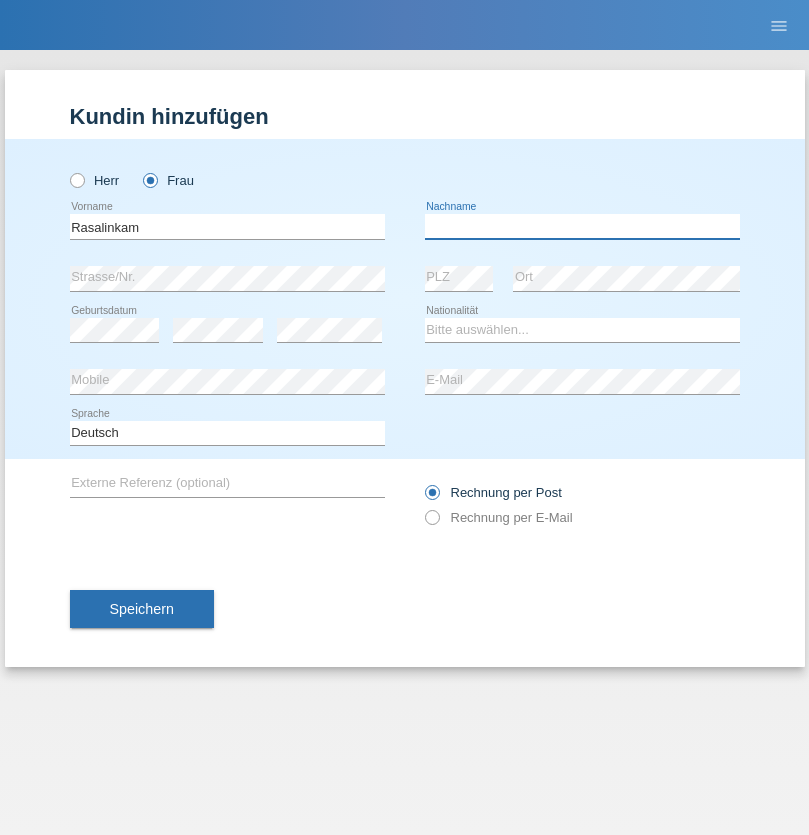 click at bounding box center [582, 226] 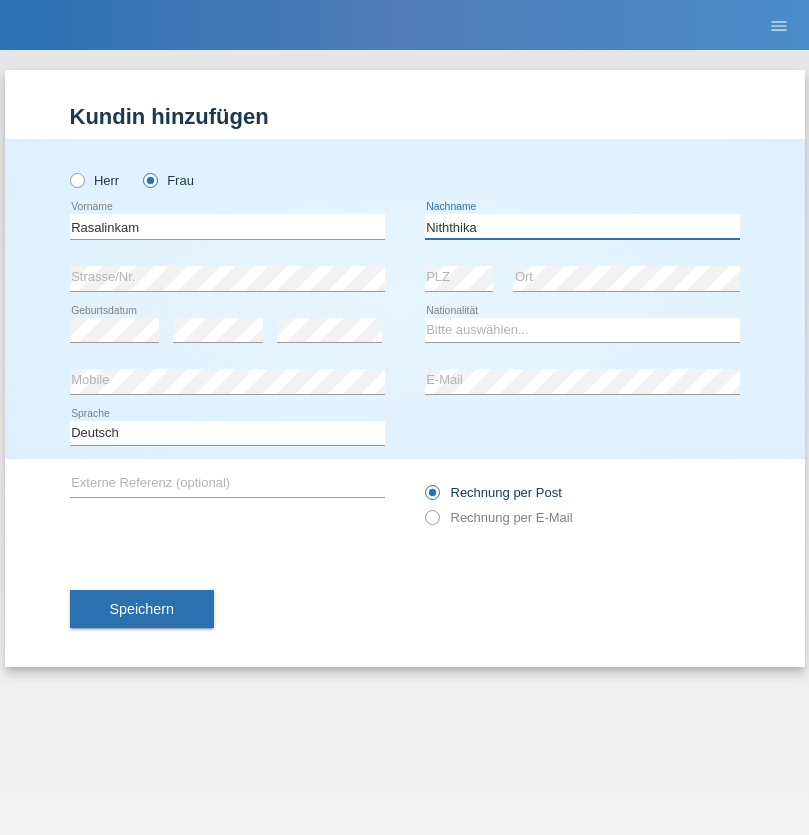 type on "Niththika" 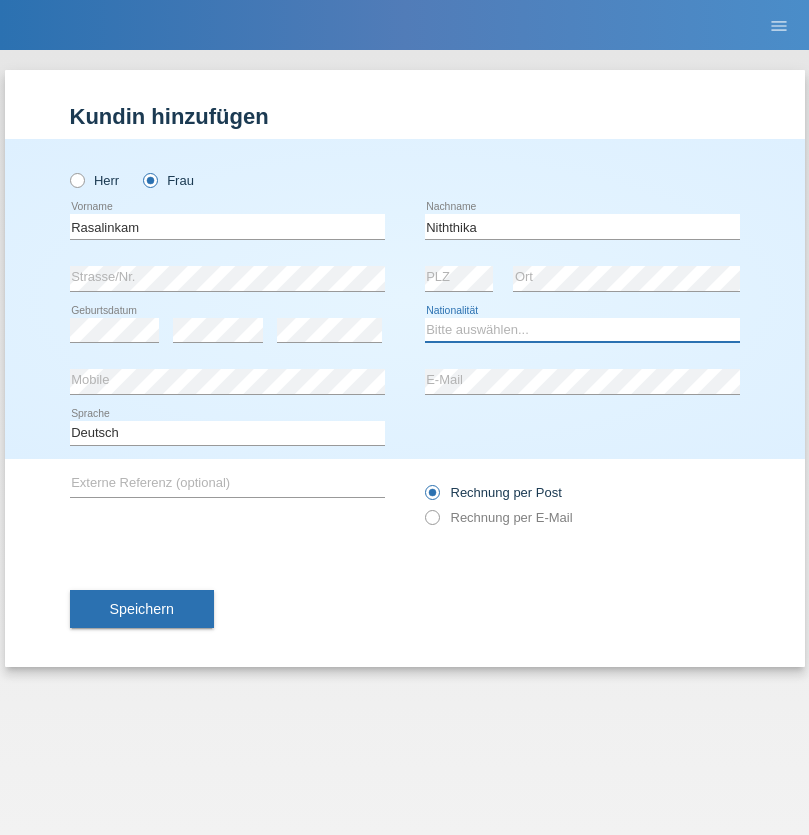 select on "LK" 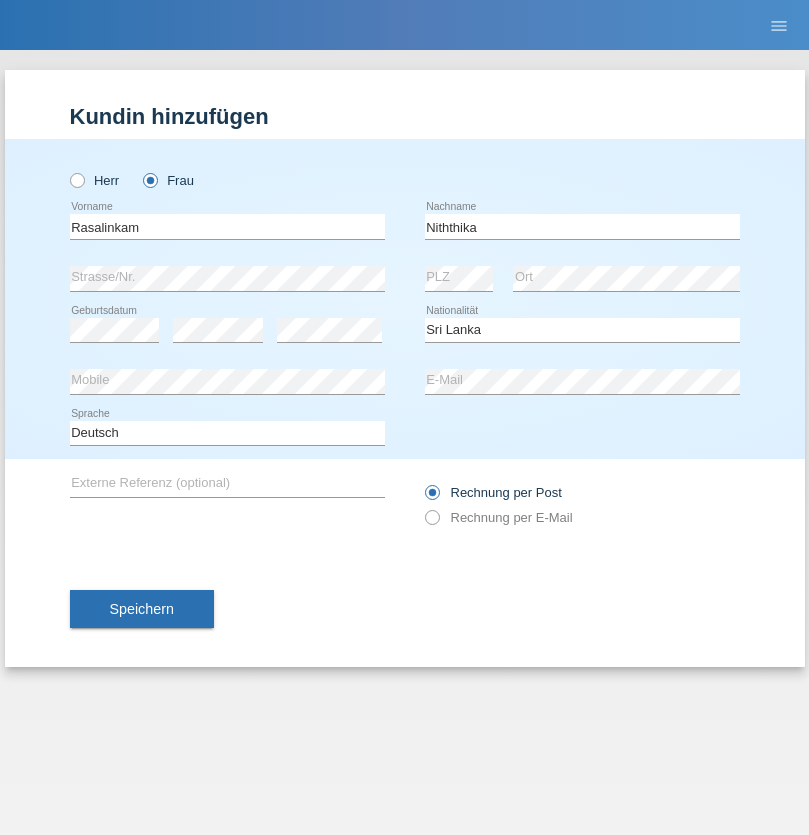 select on "C" 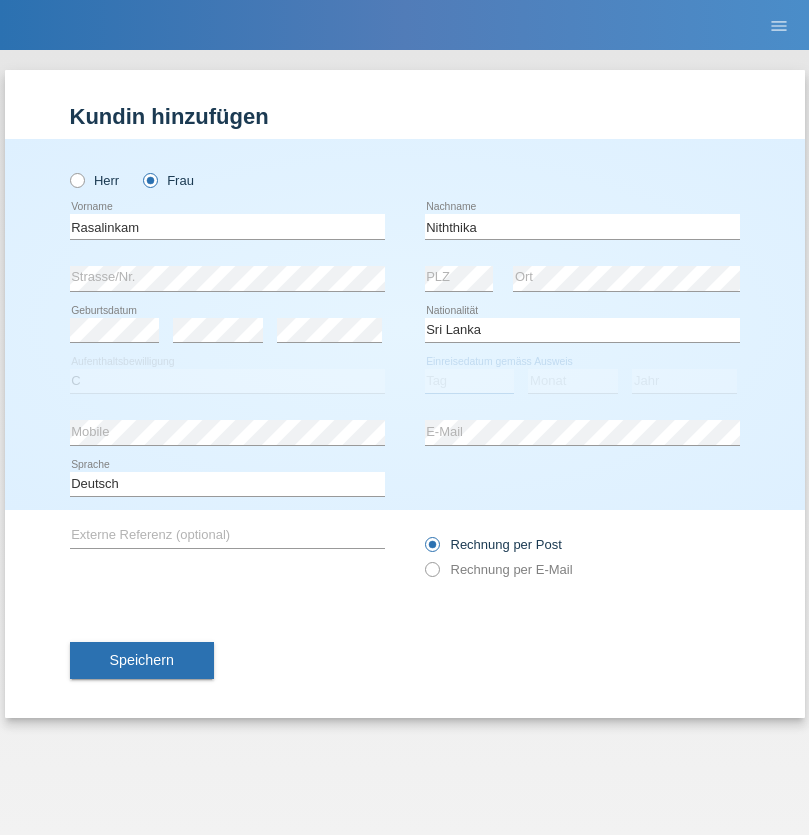 select on "04" 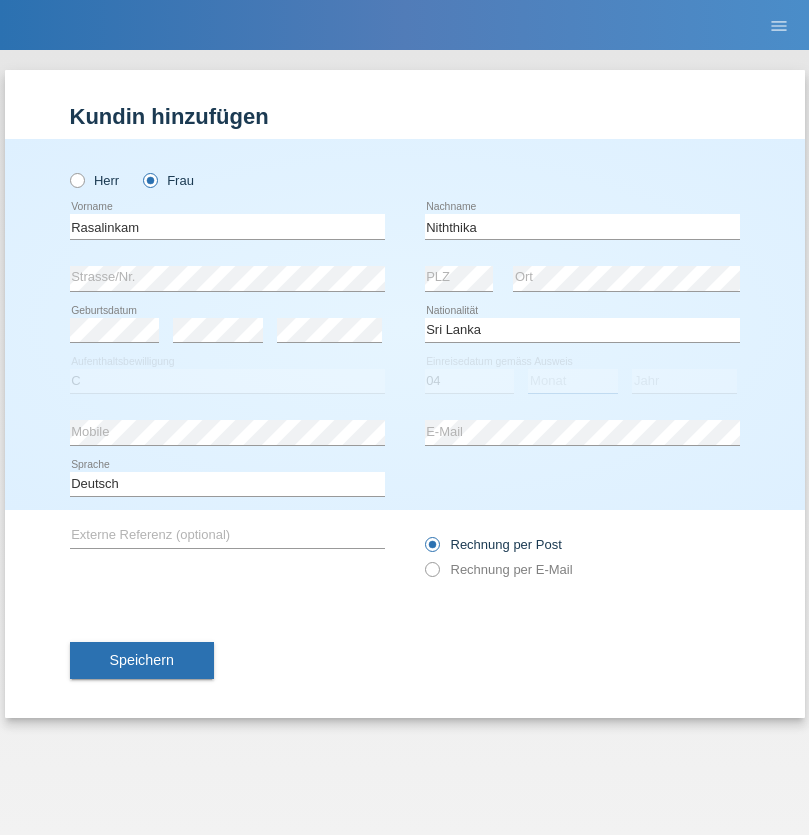select on "08" 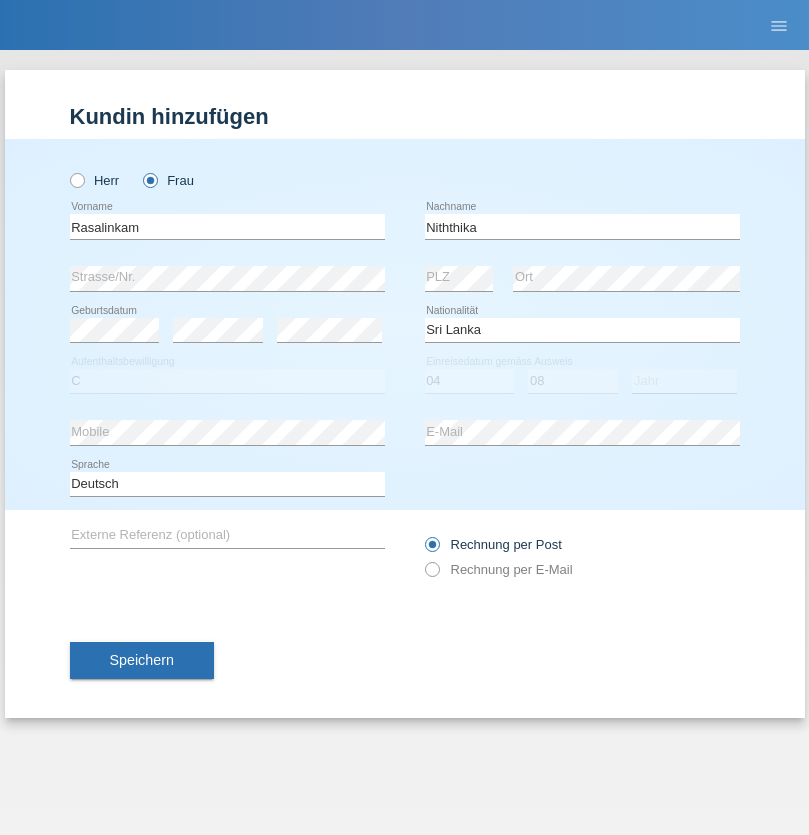 select on "2021" 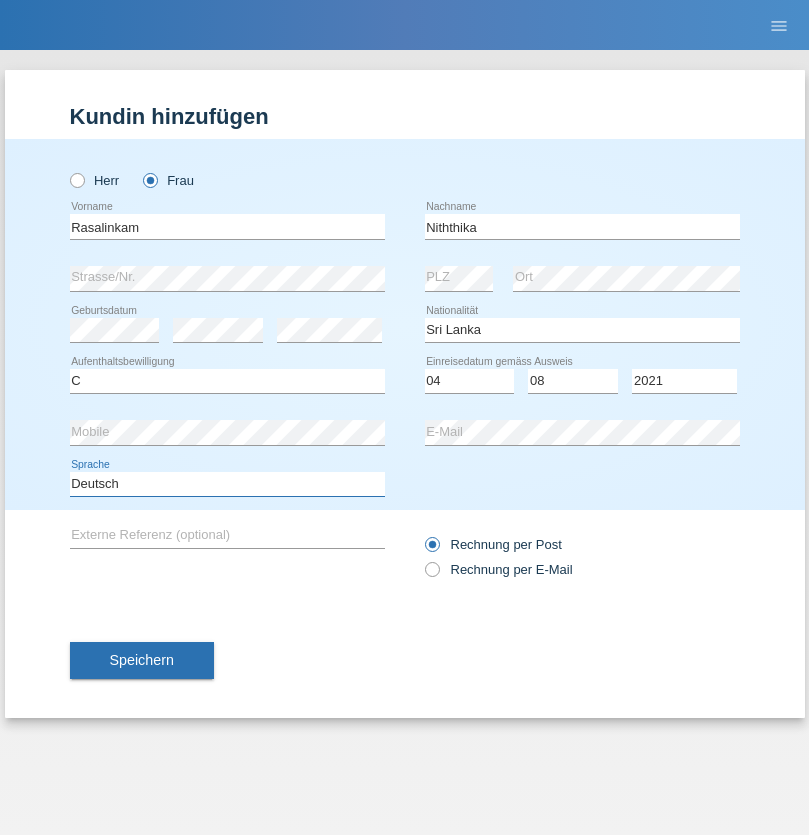 select on "en" 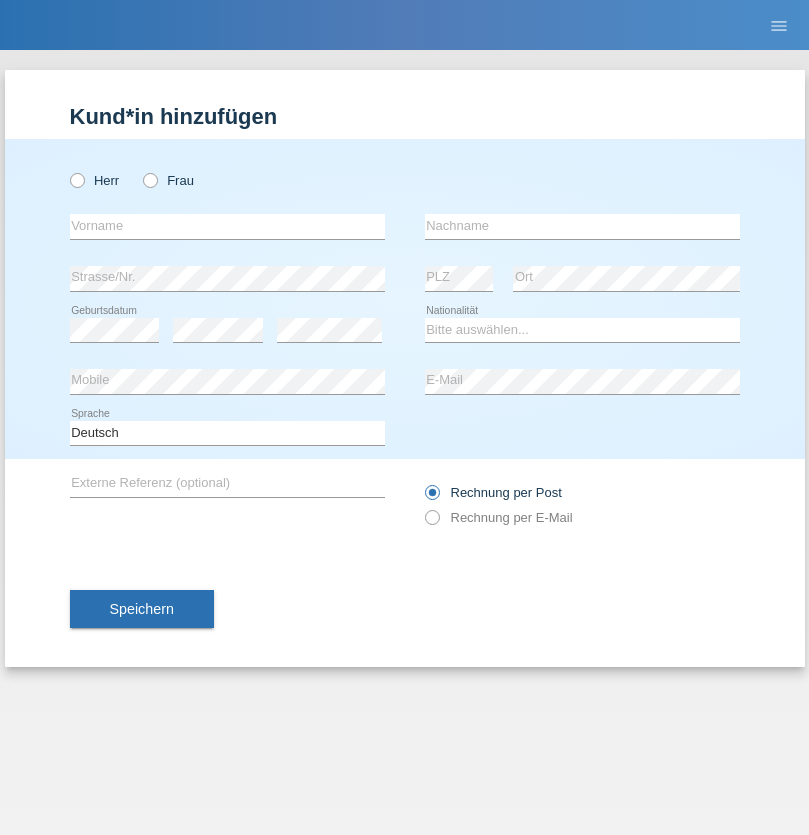 scroll, scrollTop: 0, scrollLeft: 0, axis: both 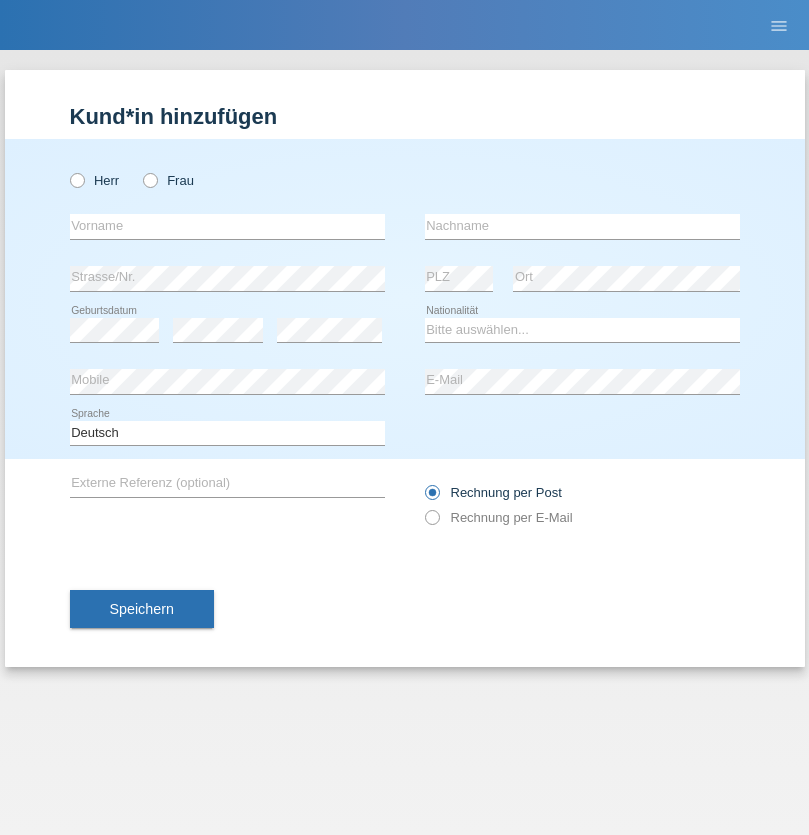 radio on "true" 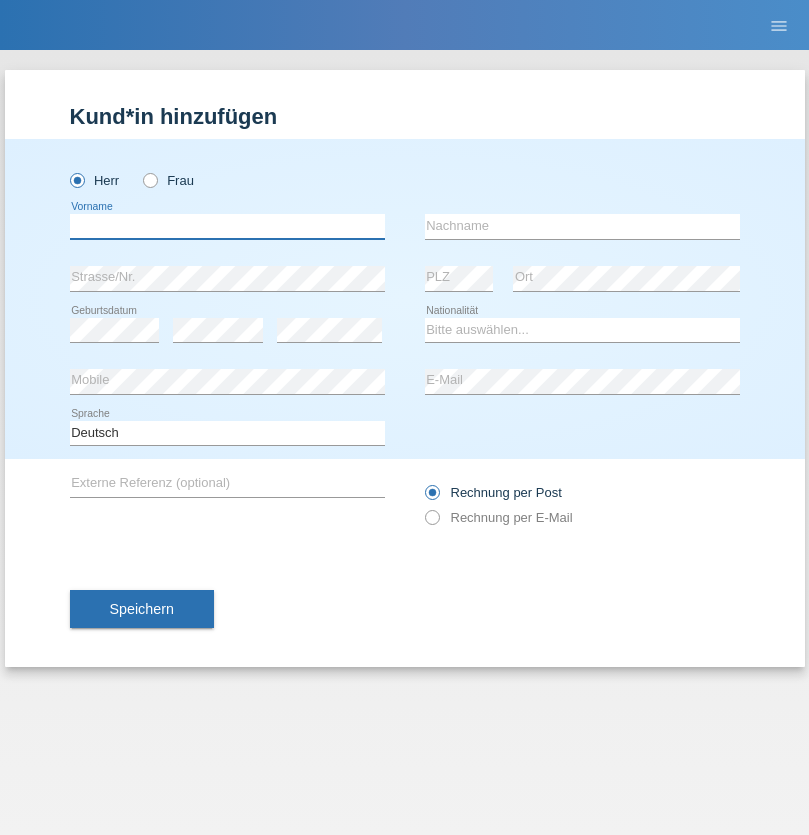 click at bounding box center [227, 226] 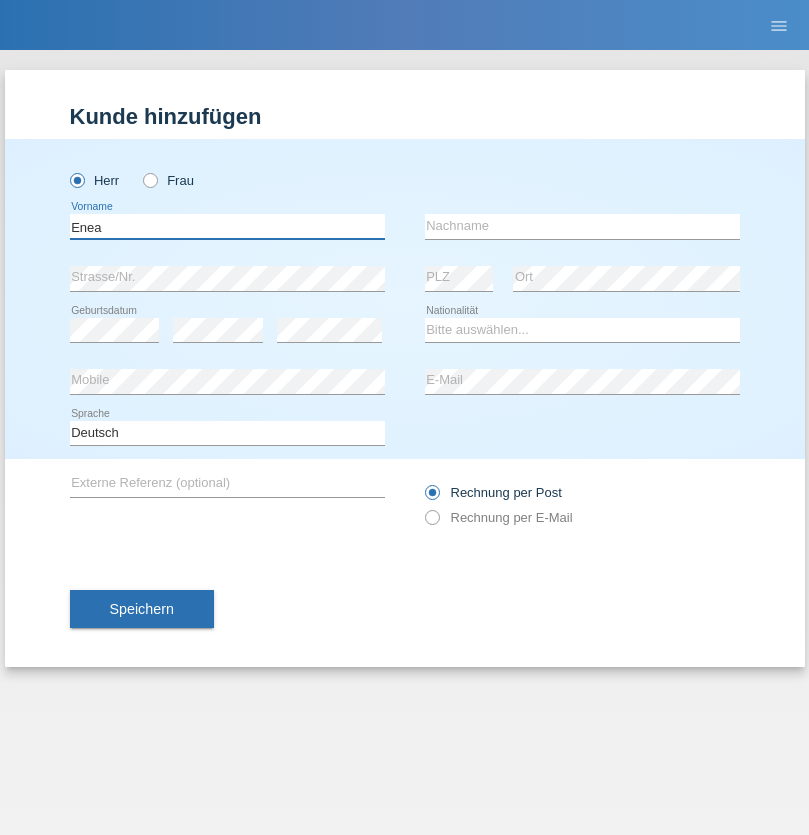 type on "Enea" 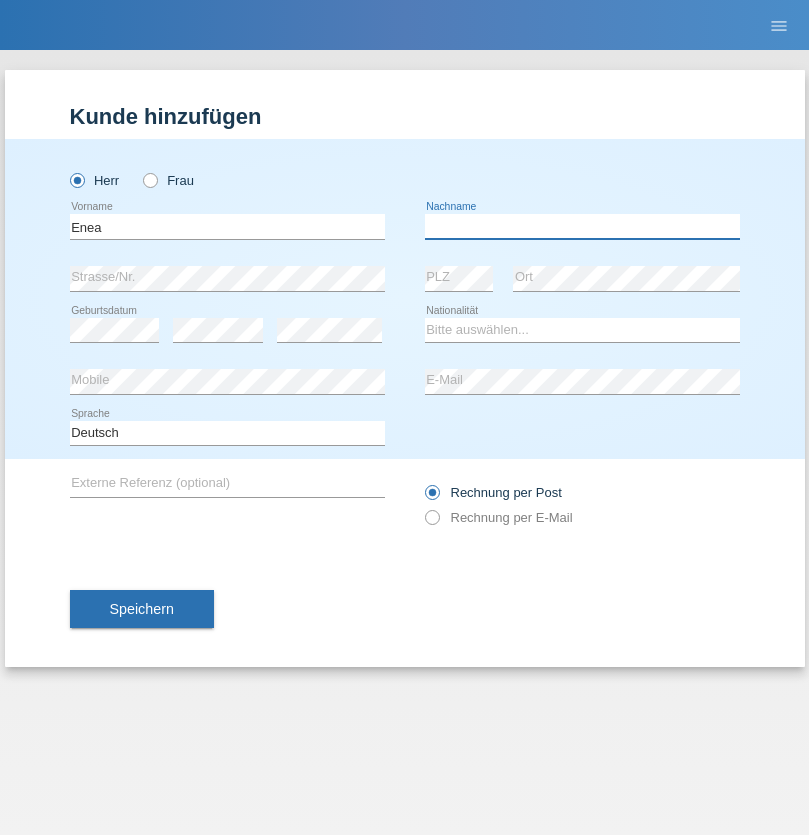 click at bounding box center (582, 226) 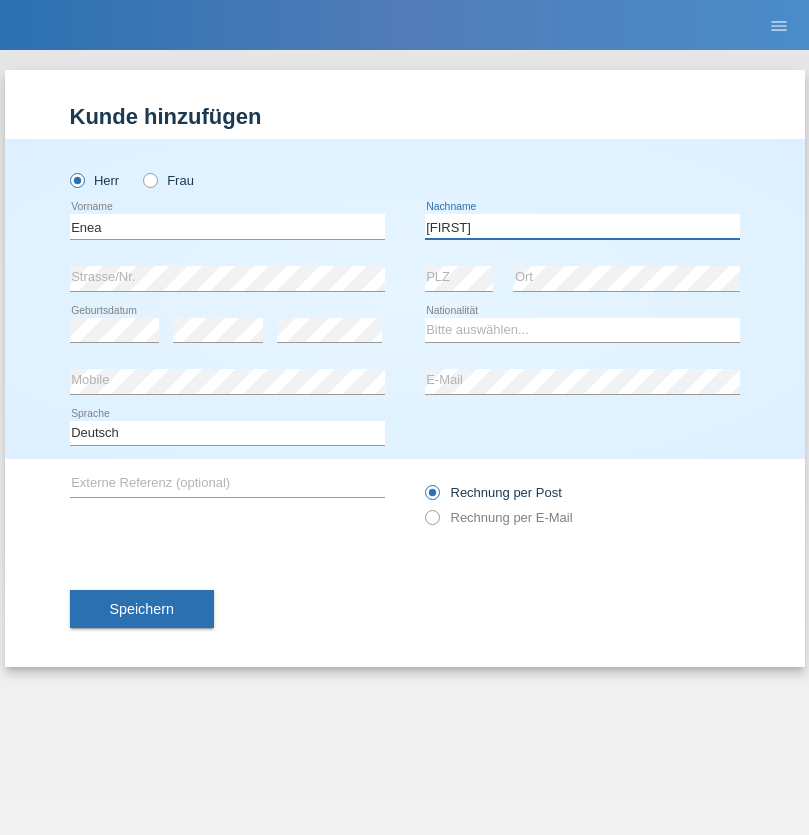 type on "Andrei" 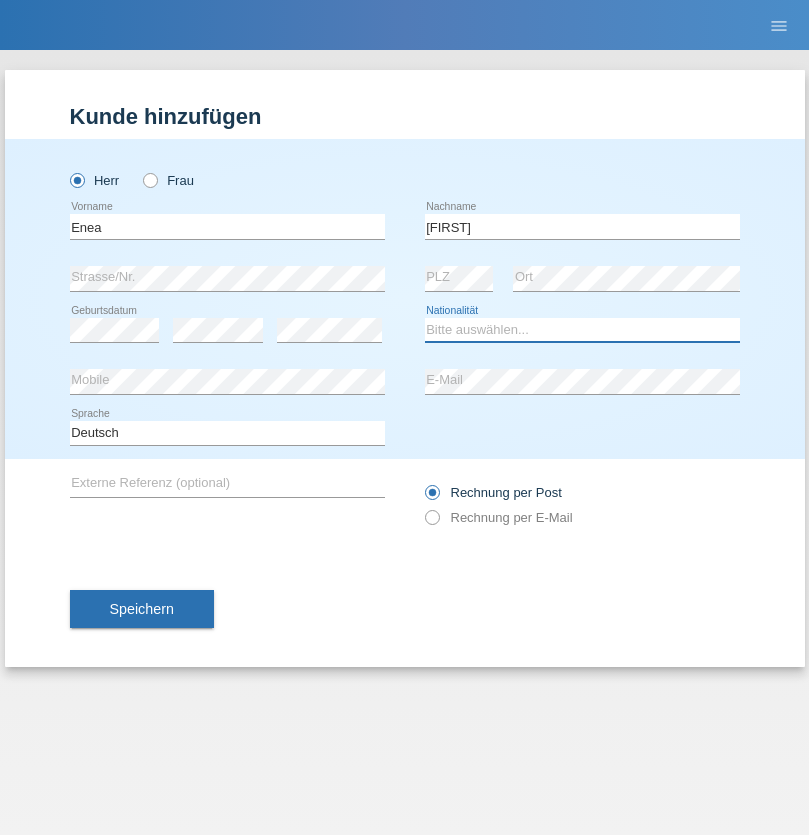 select on "OM" 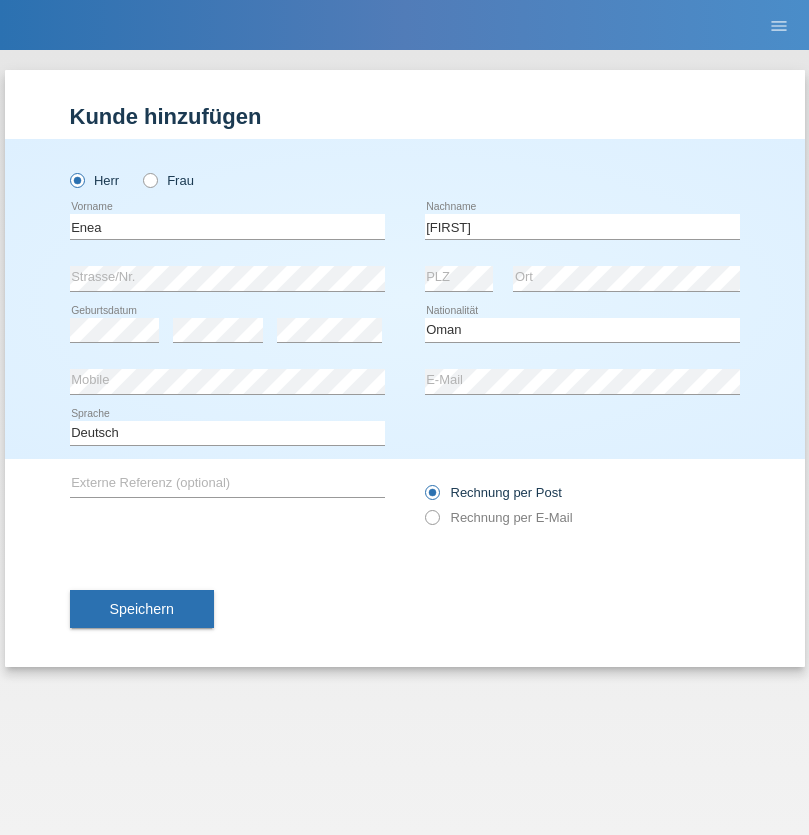 select on "C" 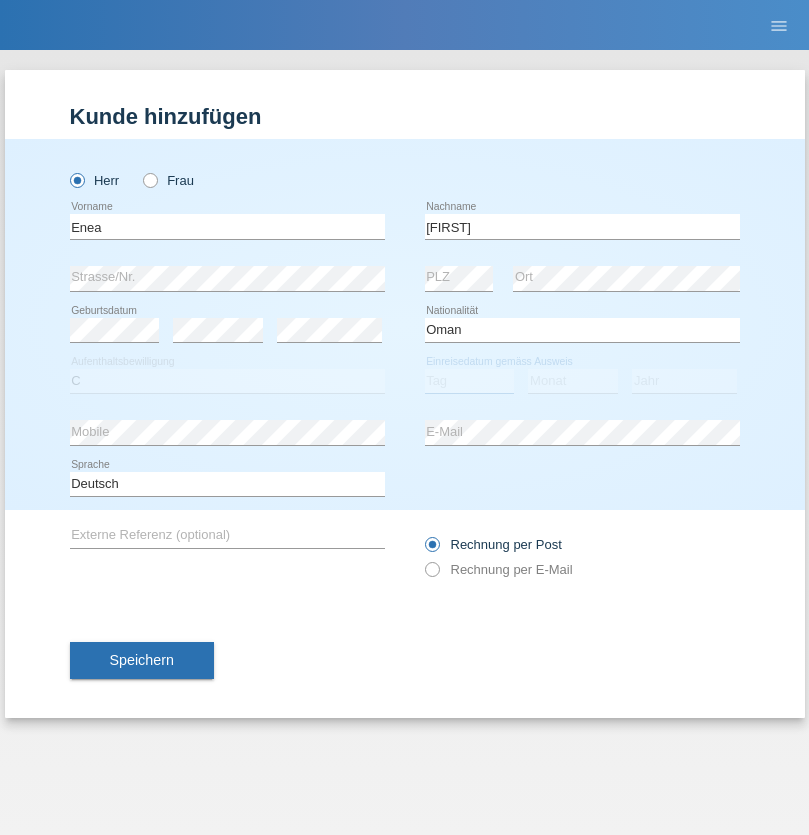 select on "17" 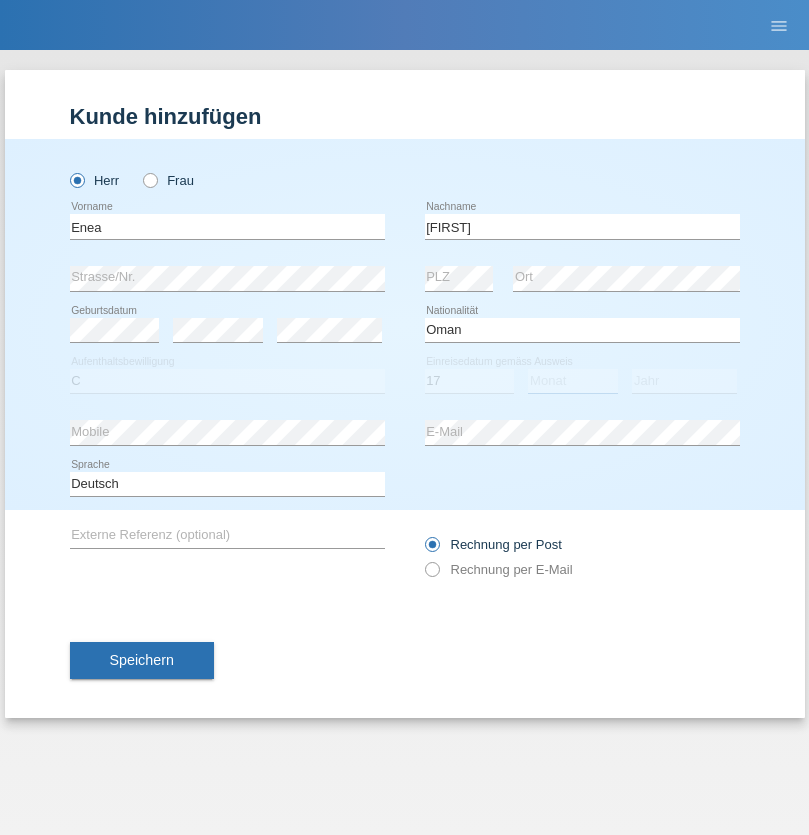 select on "06" 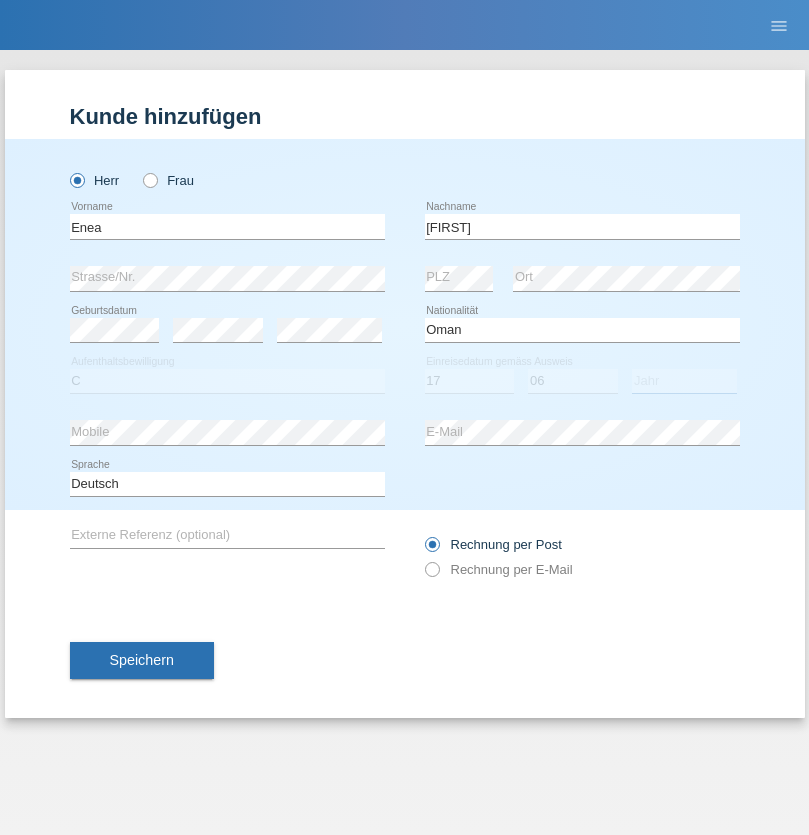 select on "2021" 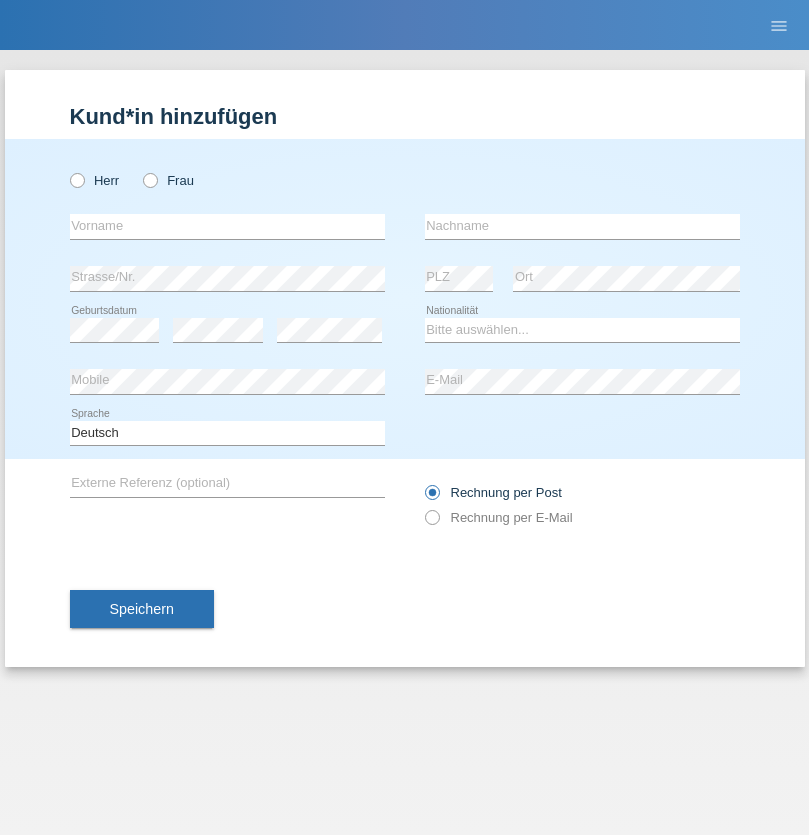 scroll, scrollTop: 0, scrollLeft: 0, axis: both 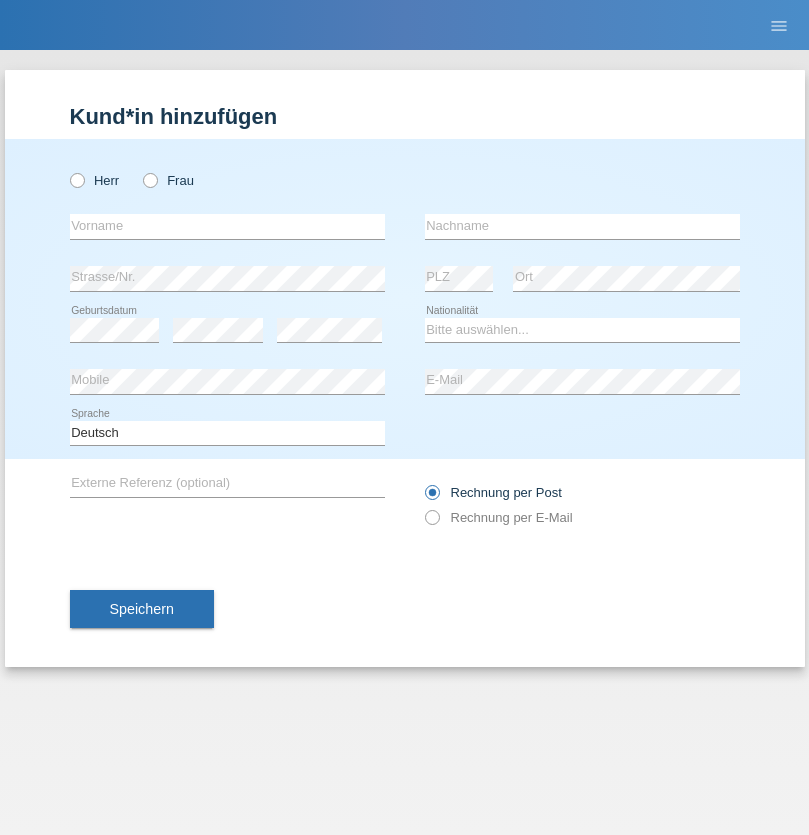 radio on "true" 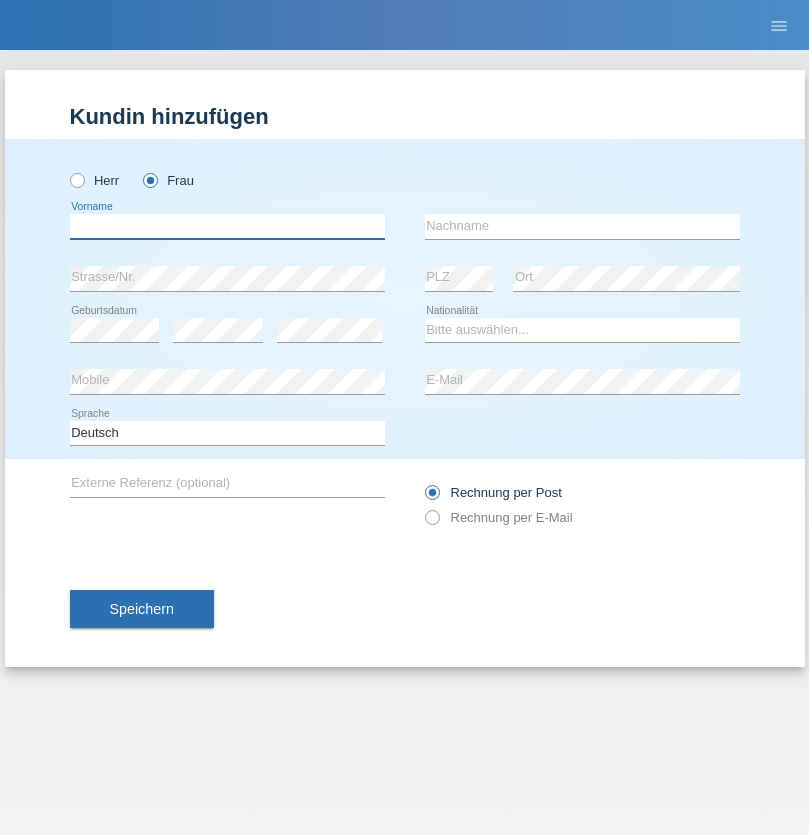 click at bounding box center (227, 226) 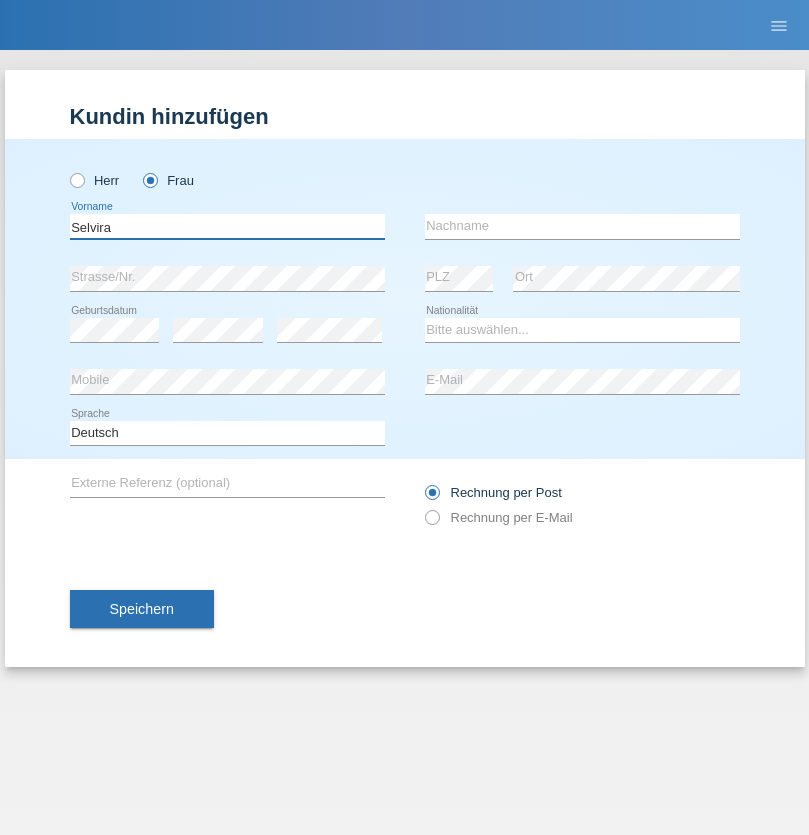 type on "Selvira" 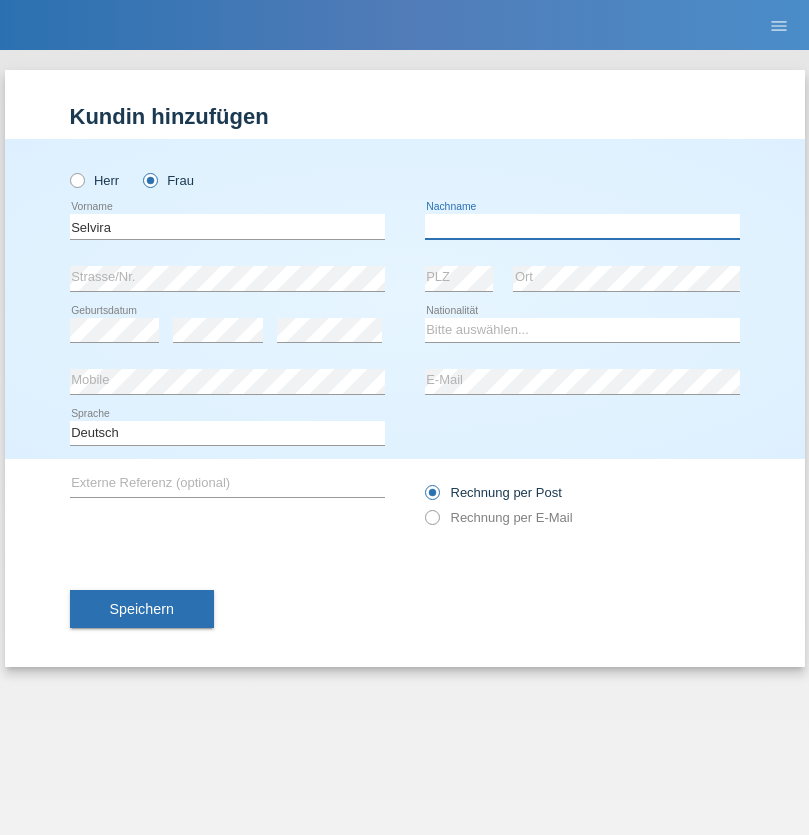 click at bounding box center [582, 226] 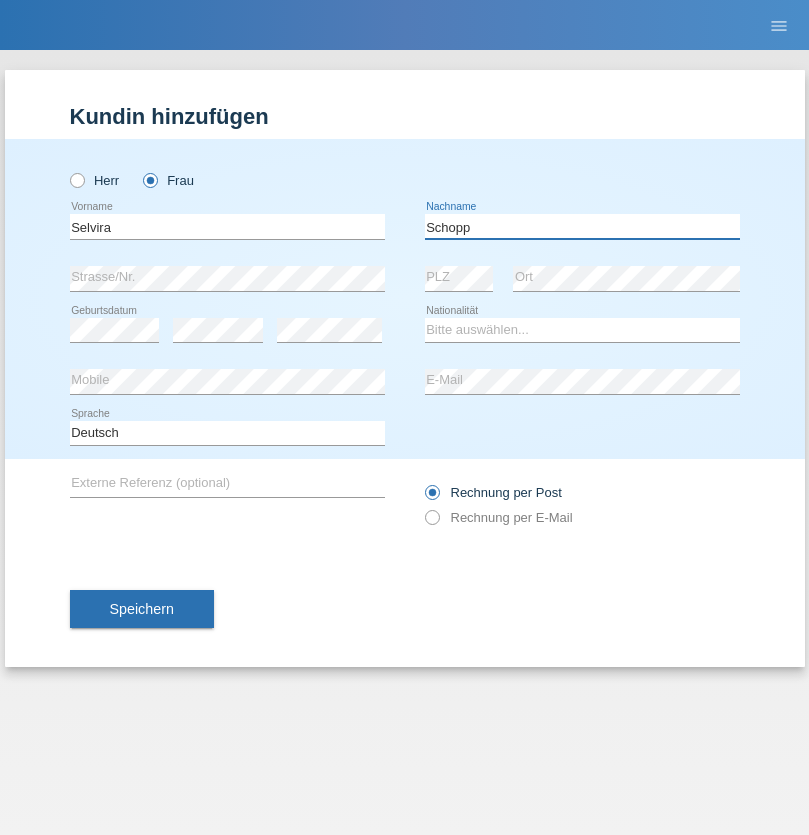 type on "Schopp" 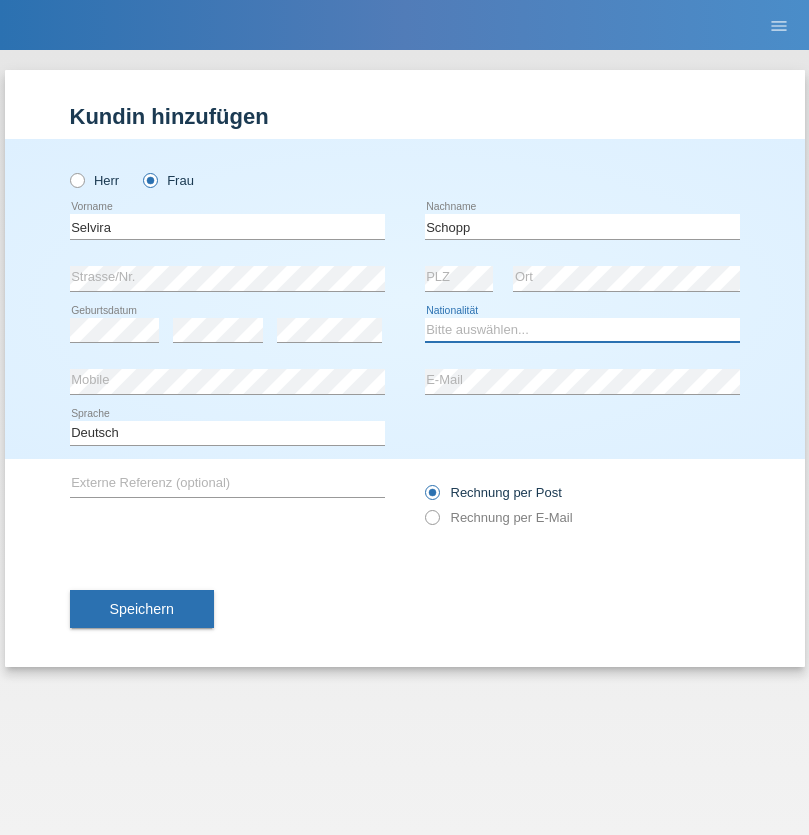 select on "CH" 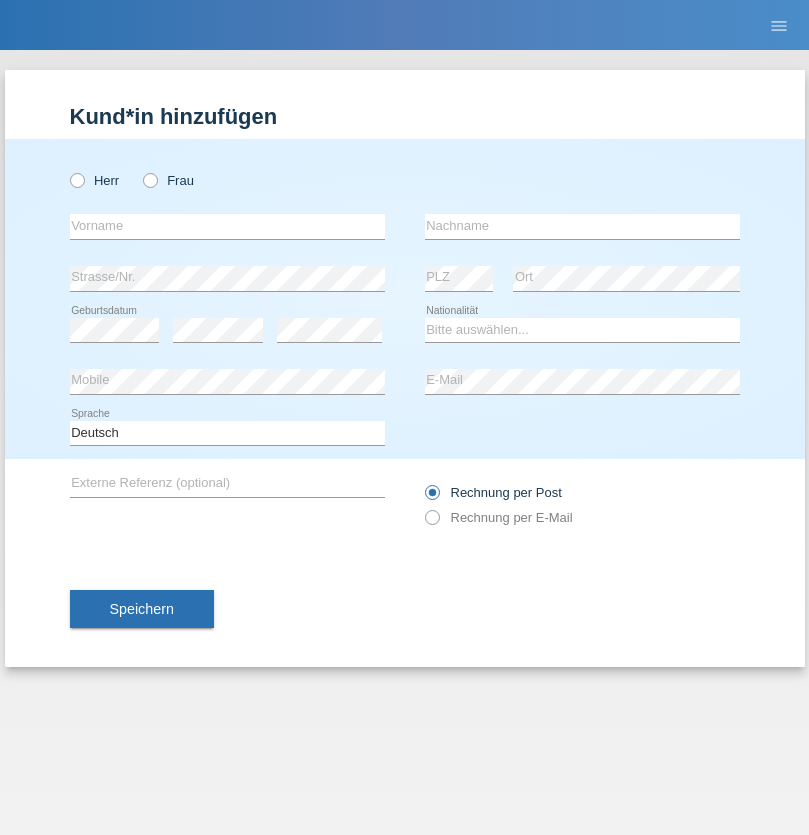 scroll, scrollTop: 0, scrollLeft: 0, axis: both 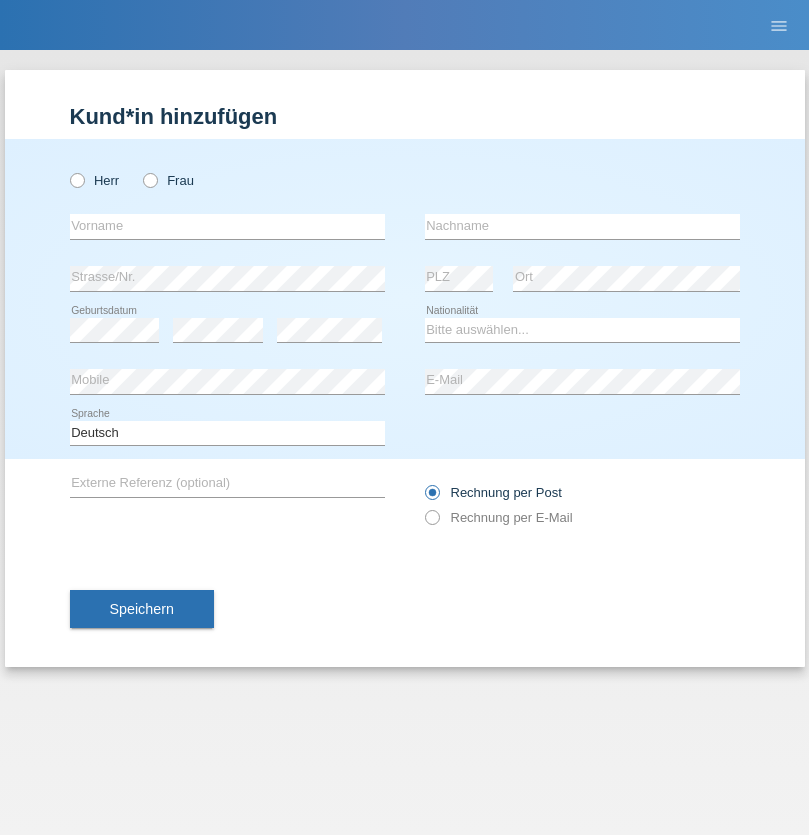 radio on "true" 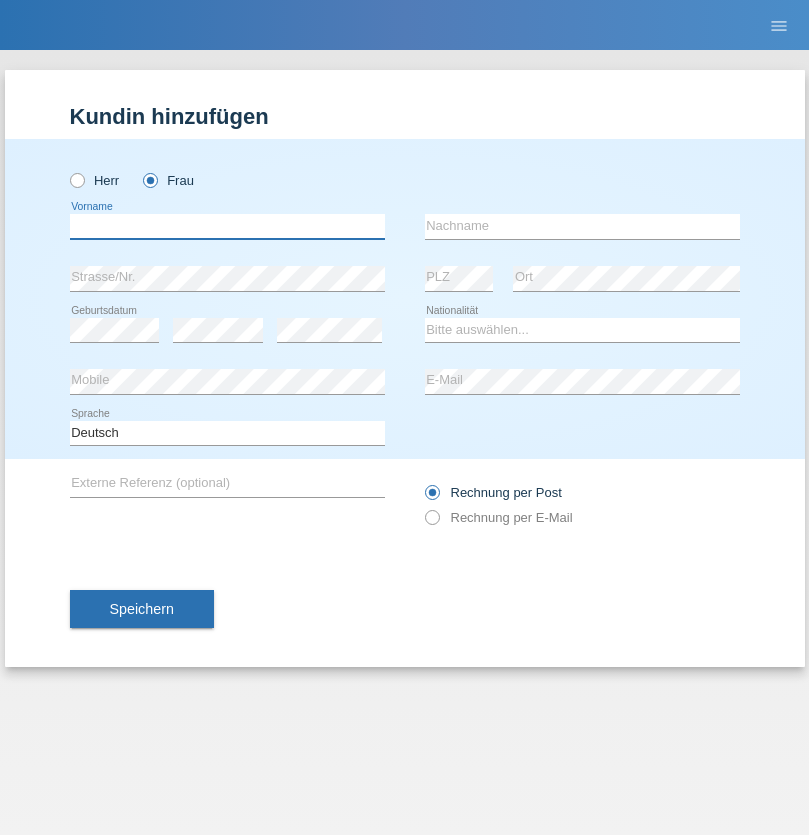 click at bounding box center (227, 226) 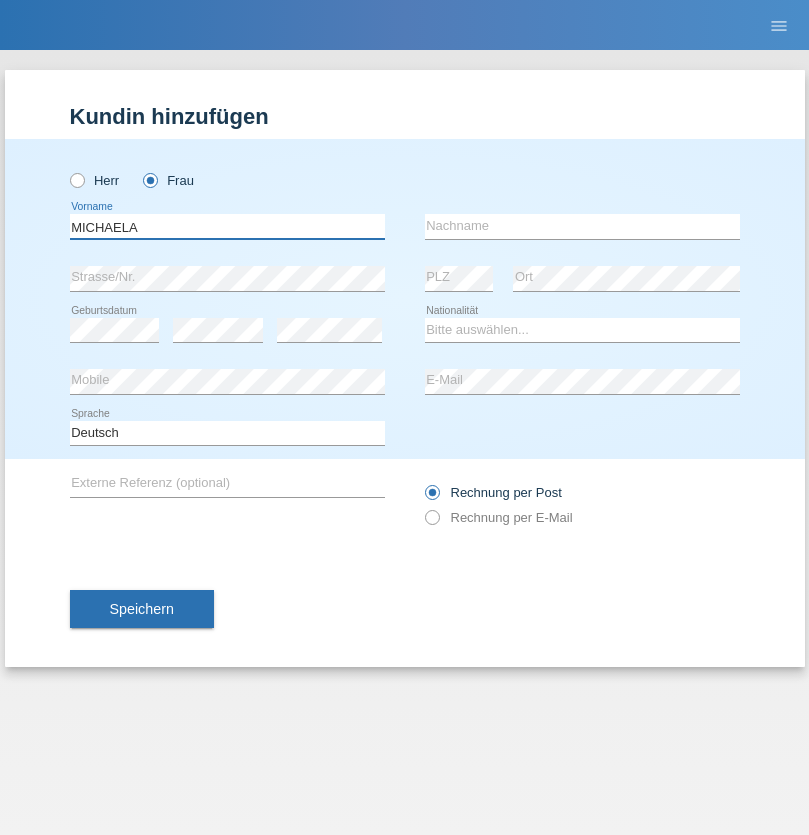 type on "MICHAELA" 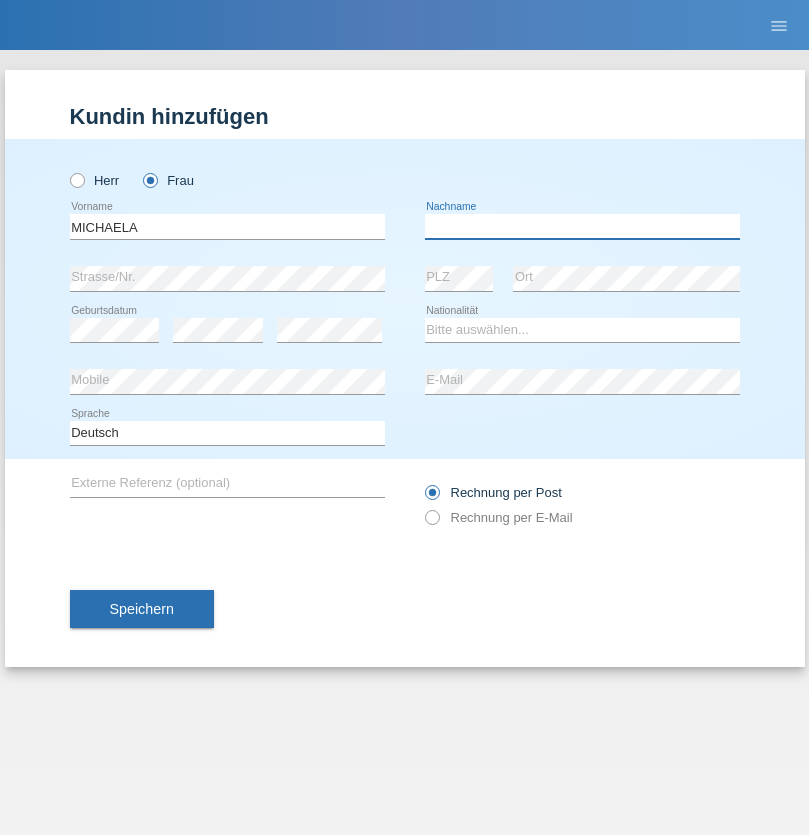 click at bounding box center [582, 226] 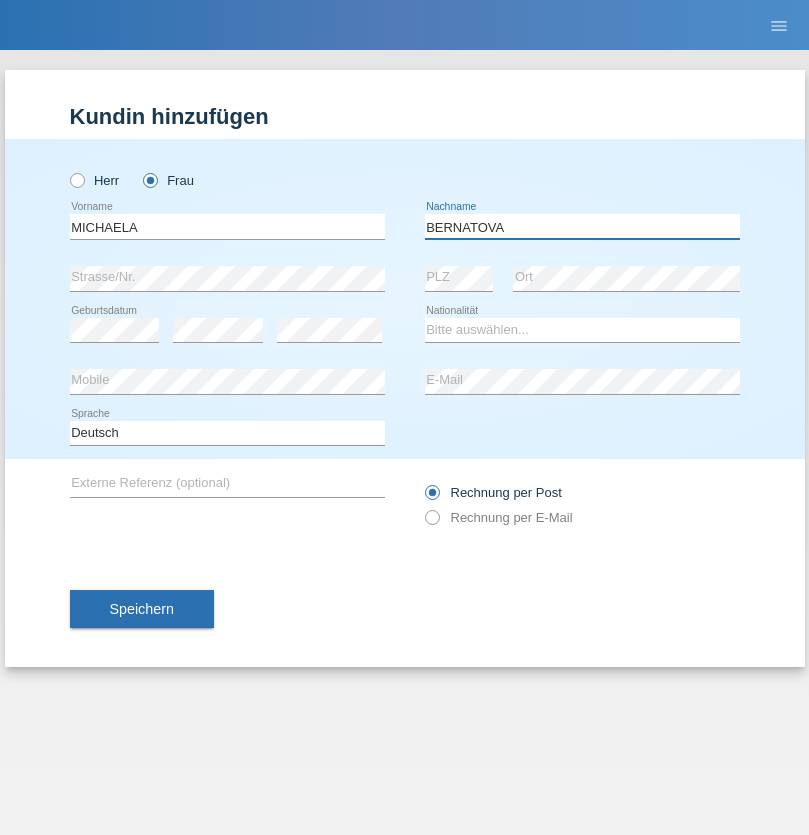 type on "BERNATOVA" 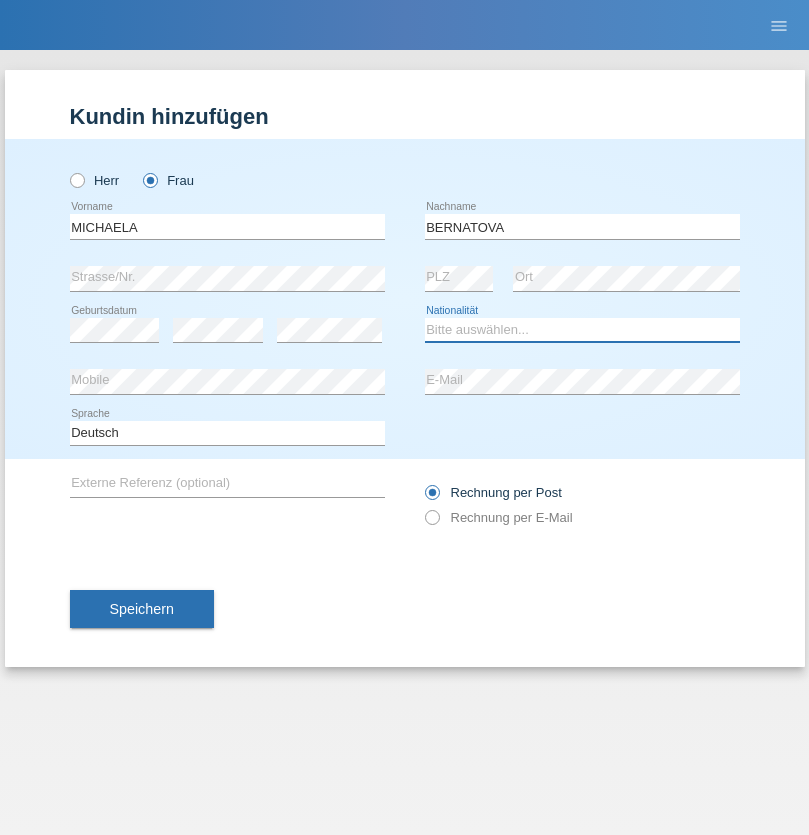 select on "SK" 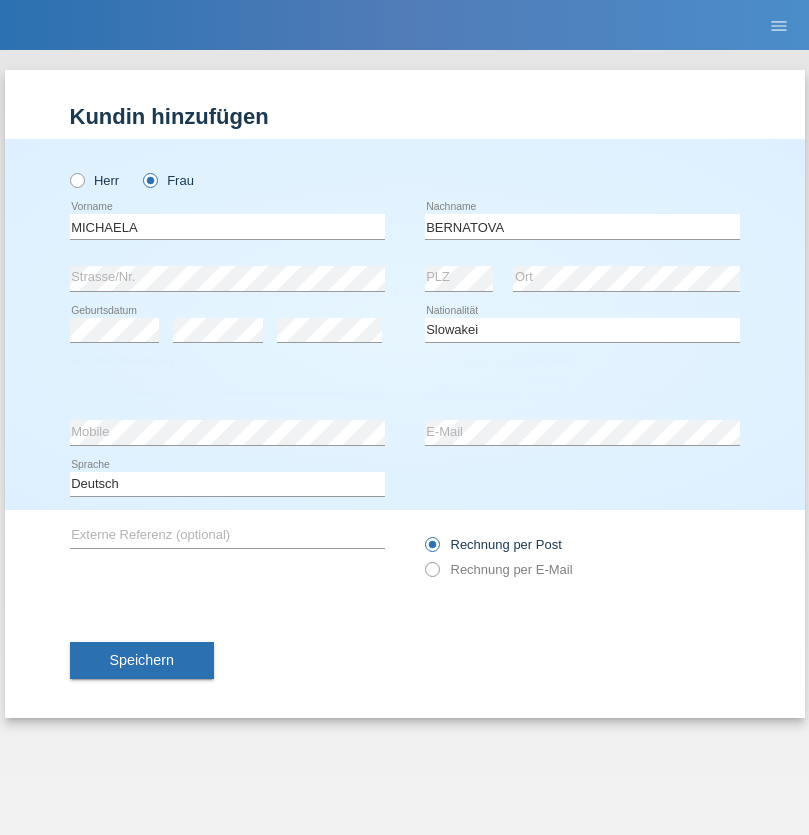 select on "C" 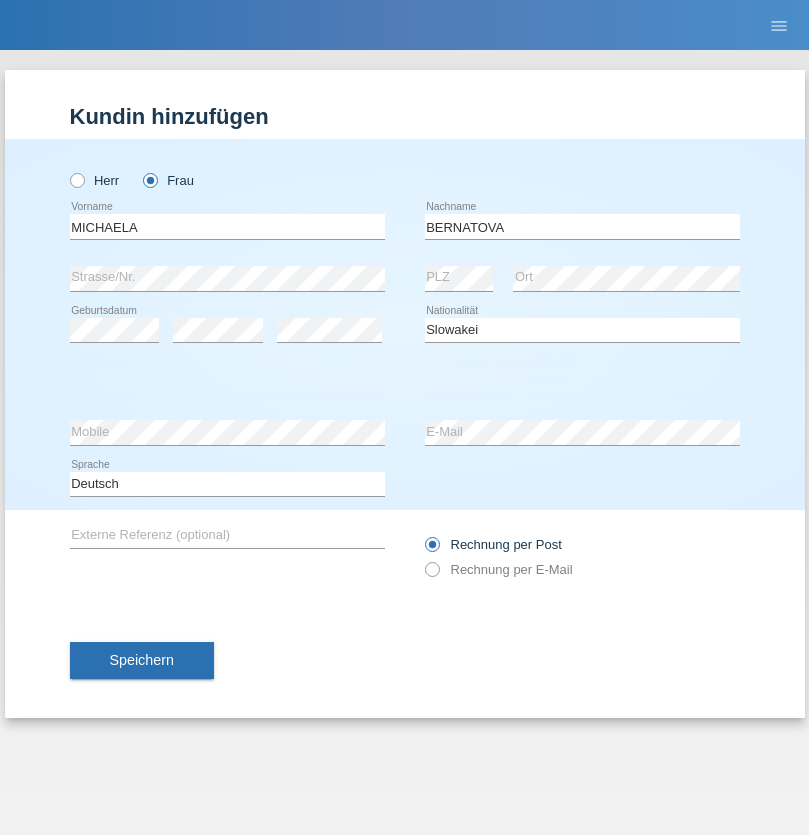 select on "05" 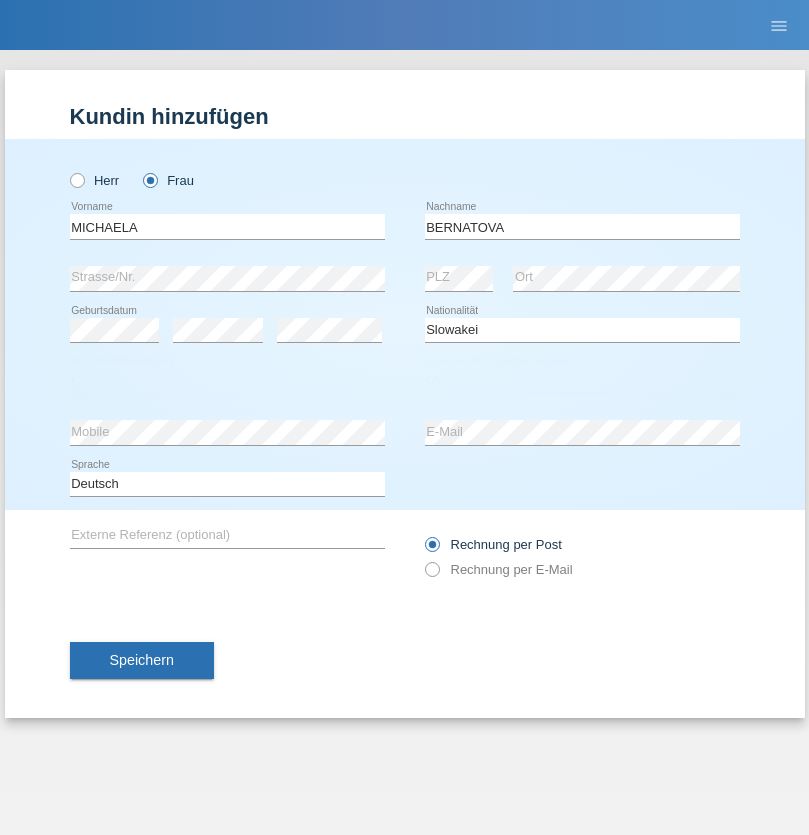 select on "04" 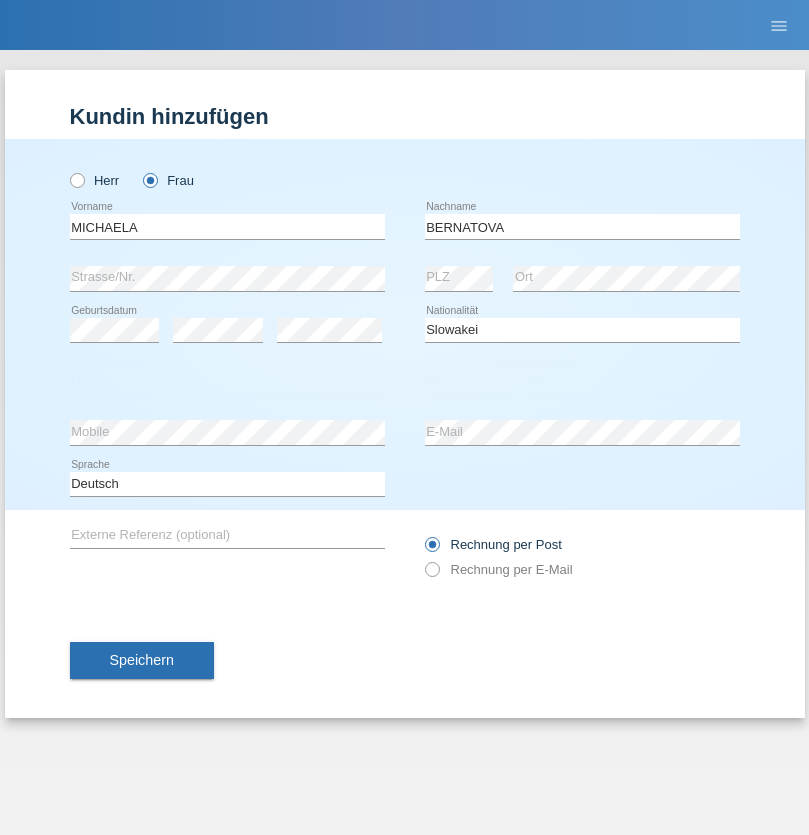 select on "2014" 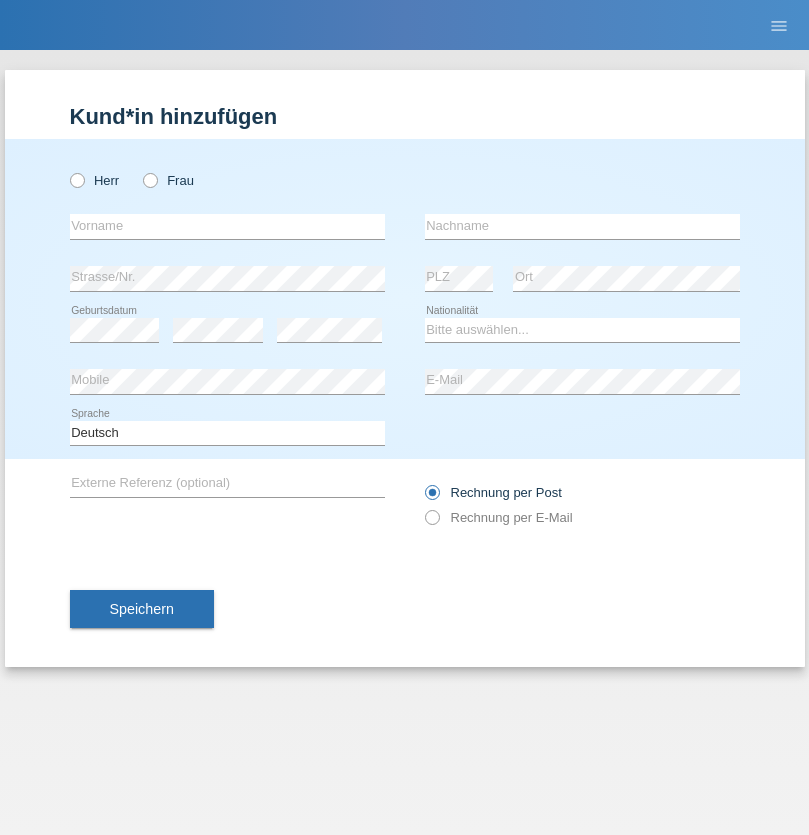 scroll, scrollTop: 0, scrollLeft: 0, axis: both 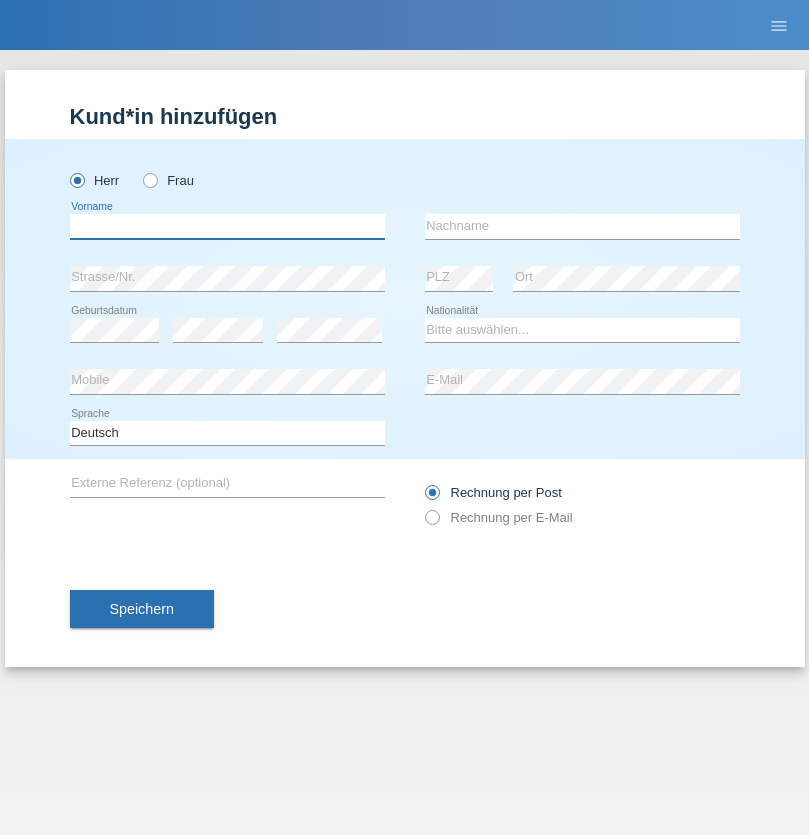 click at bounding box center (227, 226) 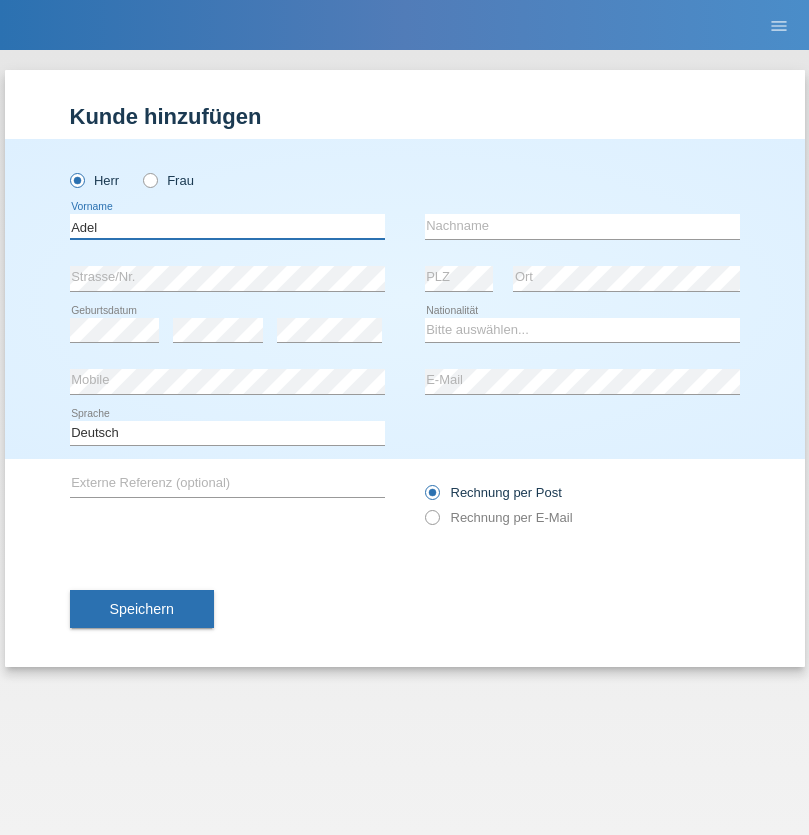 type on "Adel" 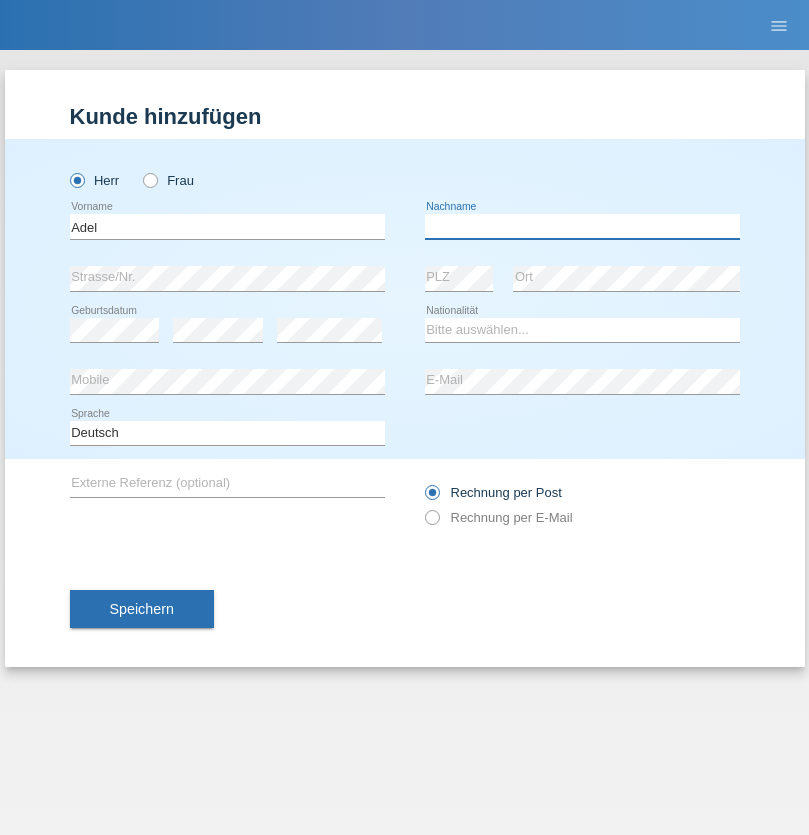 click at bounding box center [582, 226] 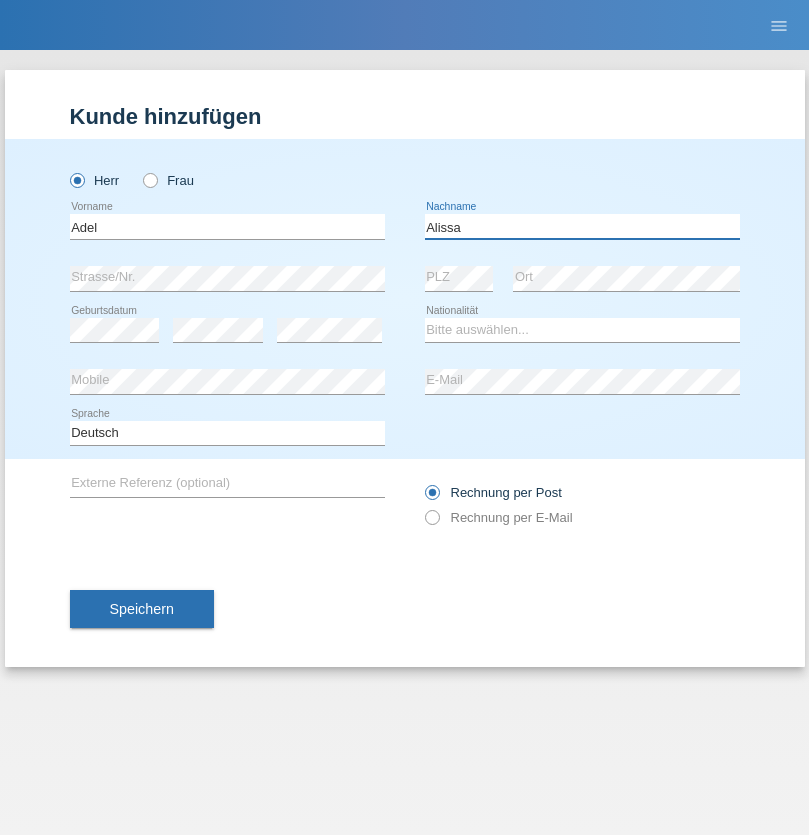 type on "Alissa" 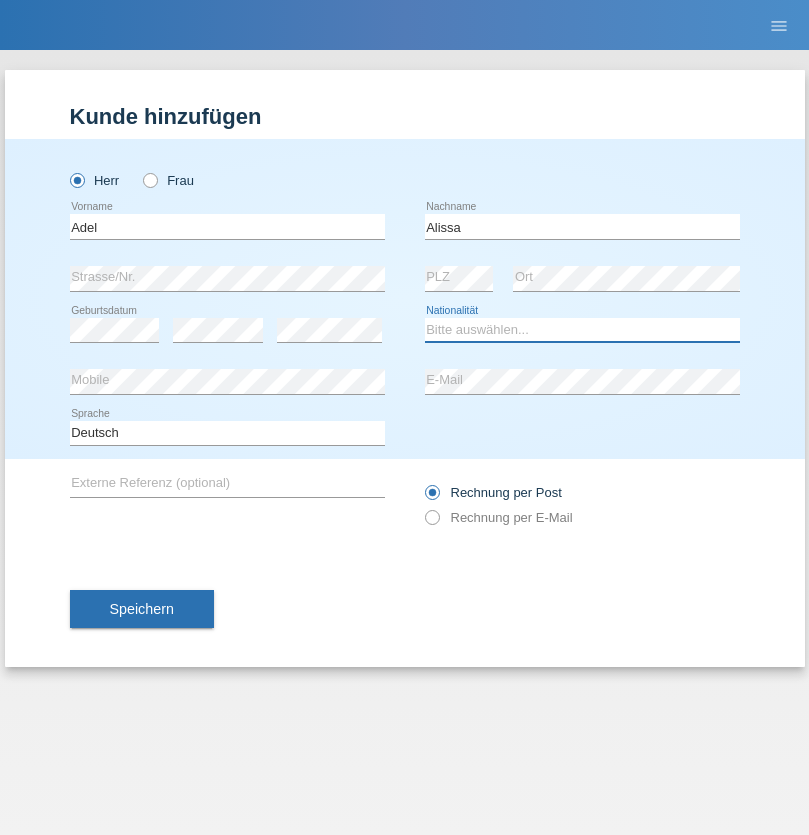 select on "SY" 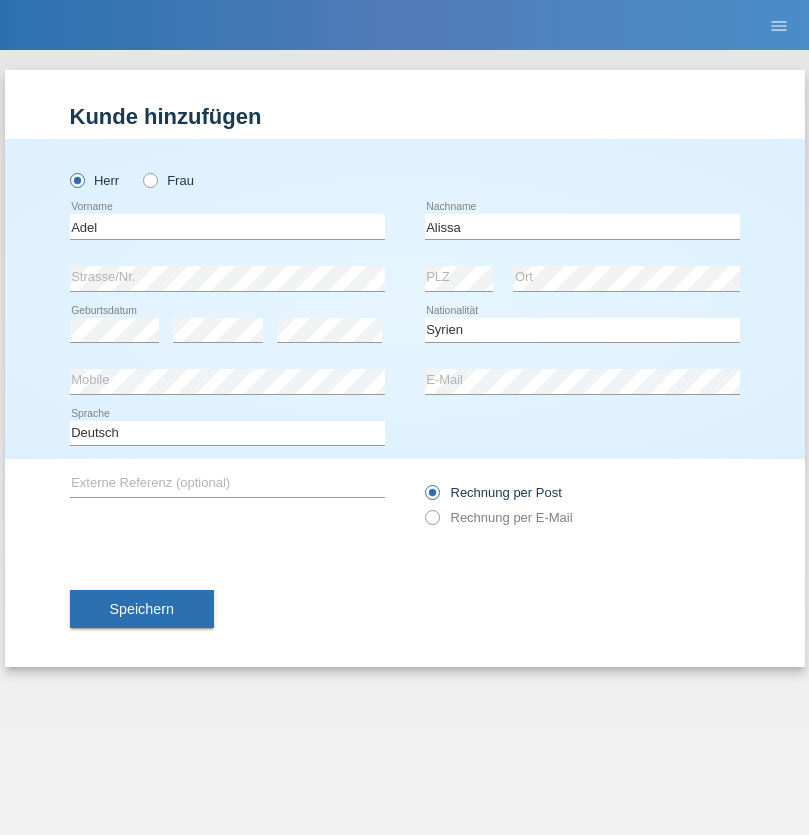 select on "C" 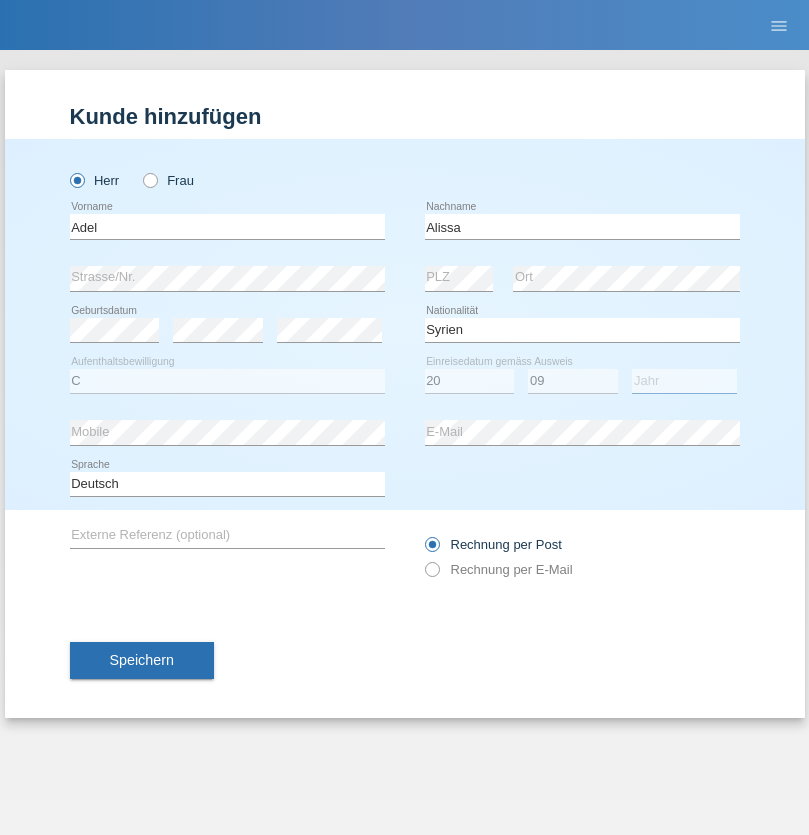 select on "2018" 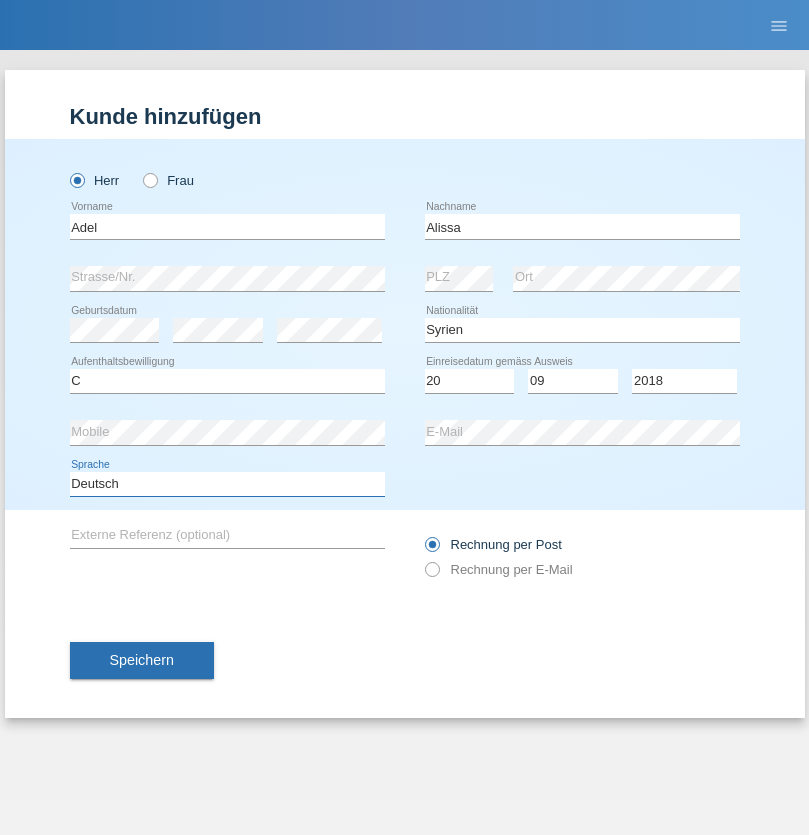 select on "en" 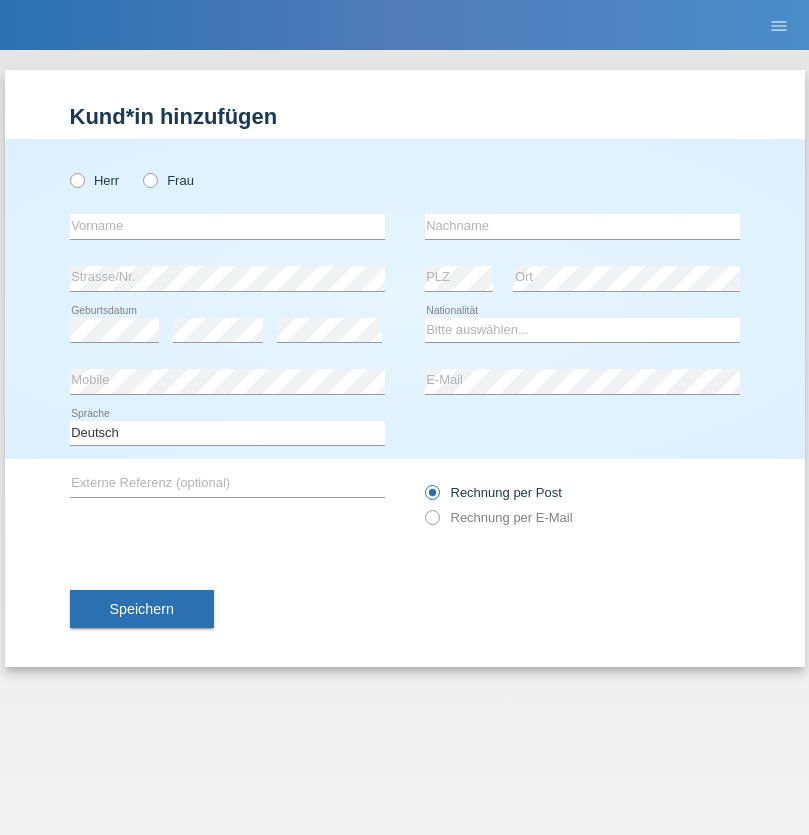 scroll, scrollTop: 0, scrollLeft: 0, axis: both 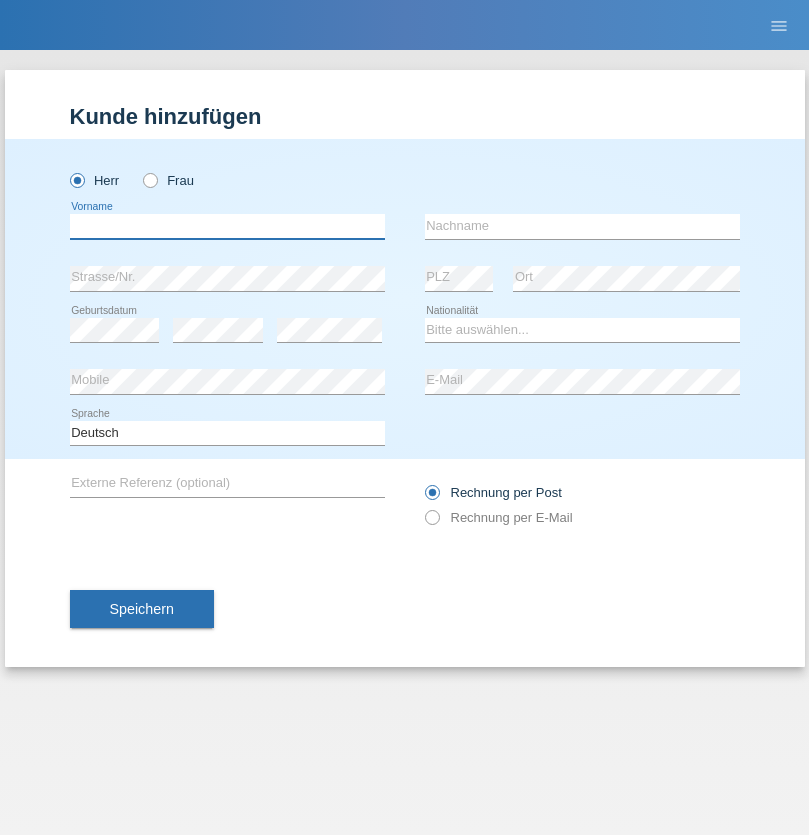 click at bounding box center (227, 226) 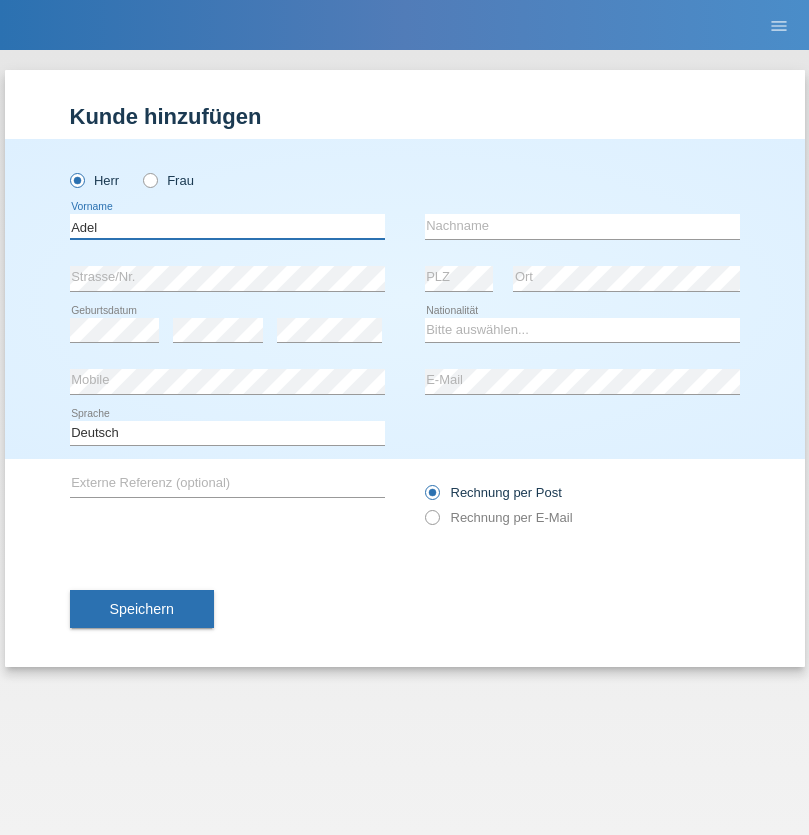 type on "Adel" 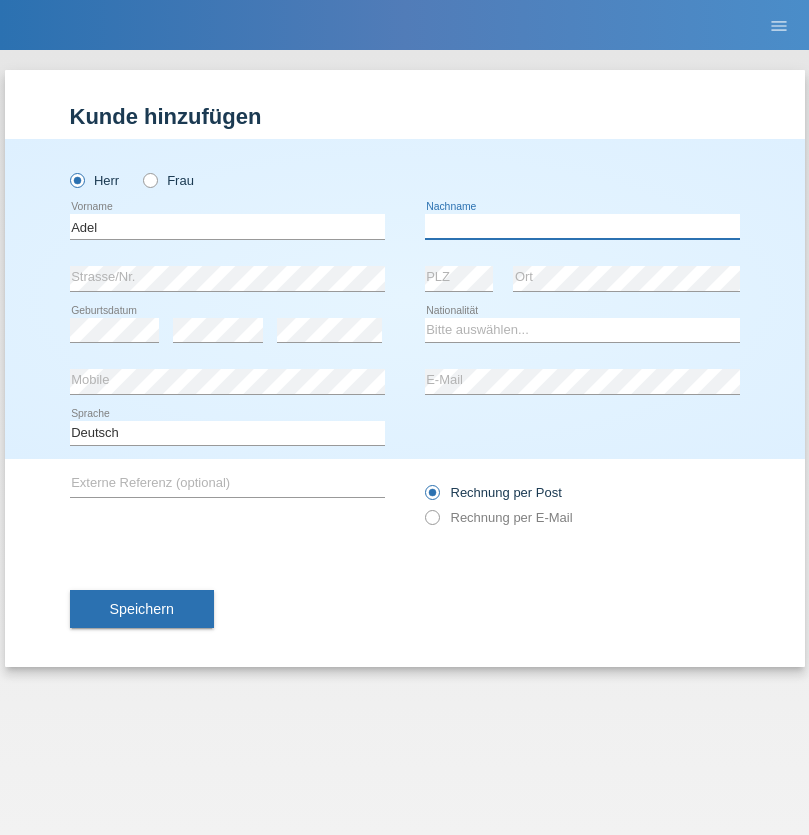 click at bounding box center (582, 226) 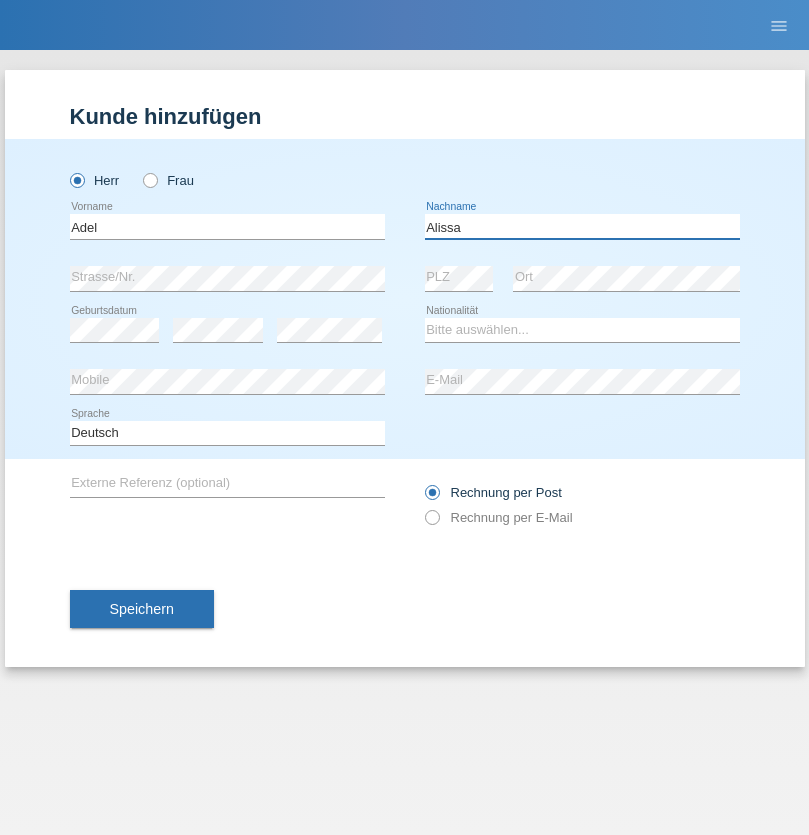 type on "Alissa" 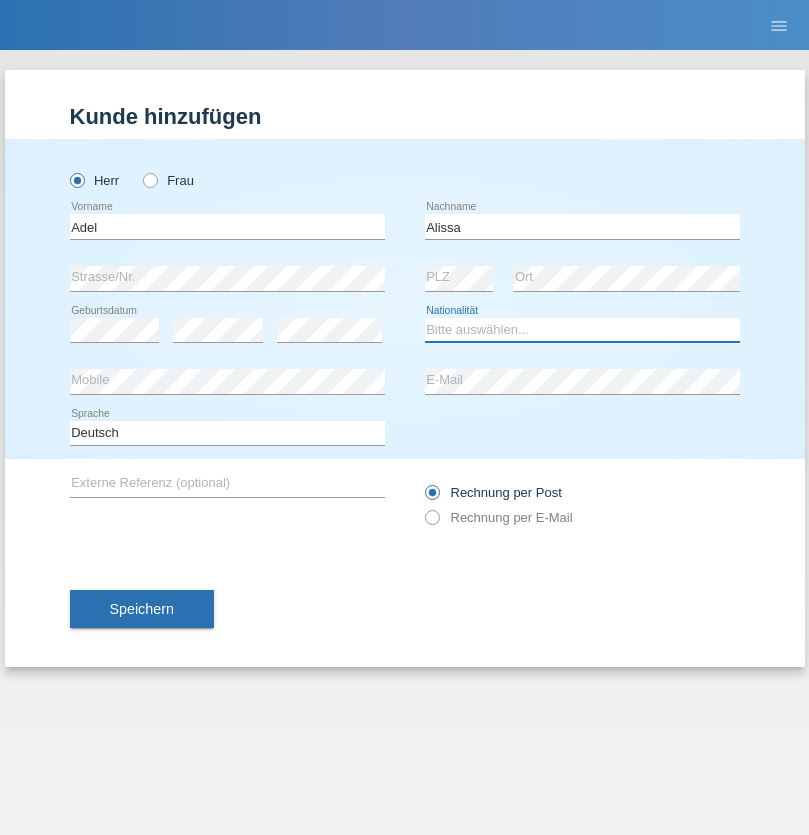 select on "SY" 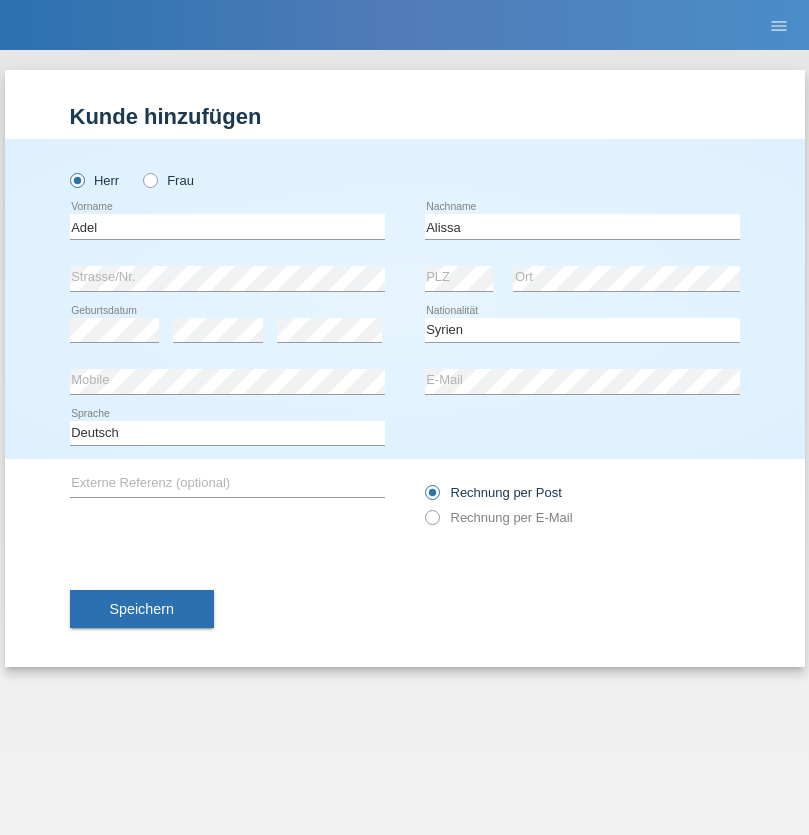 select on "C" 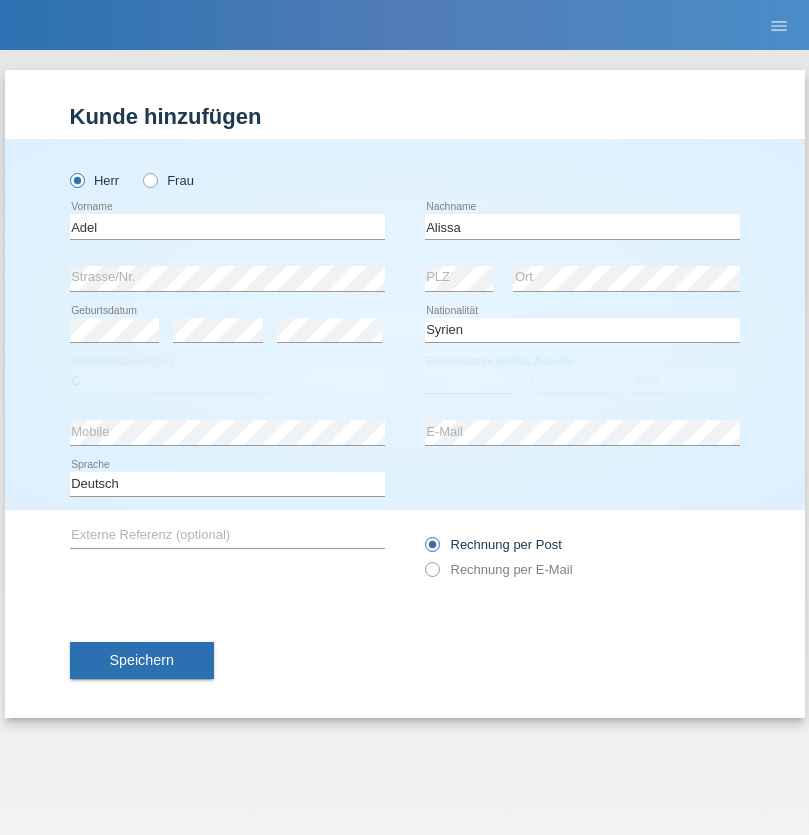 select on "20" 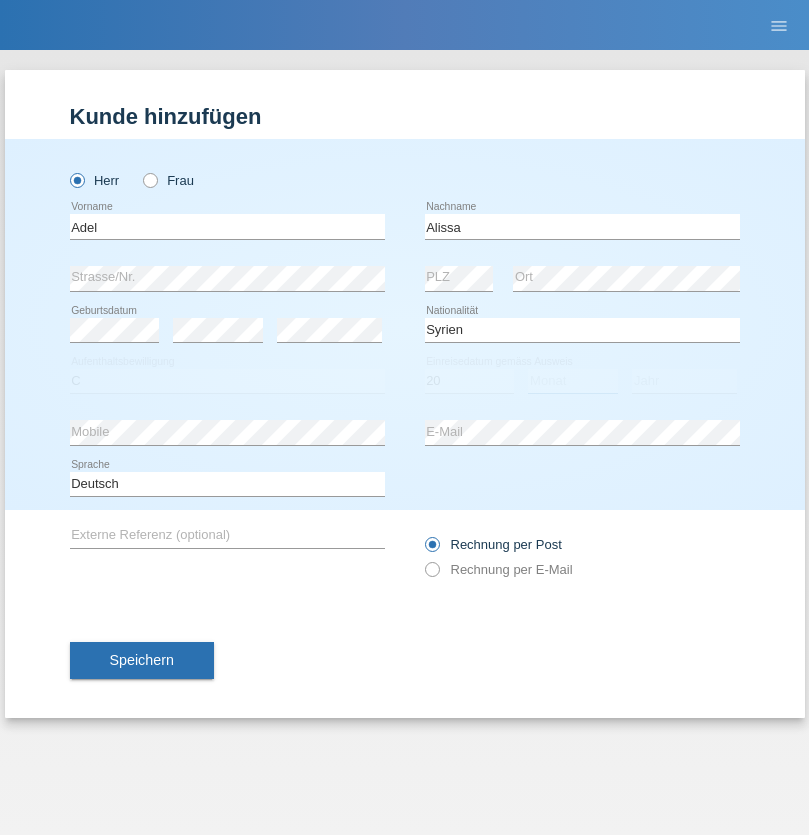 select on "09" 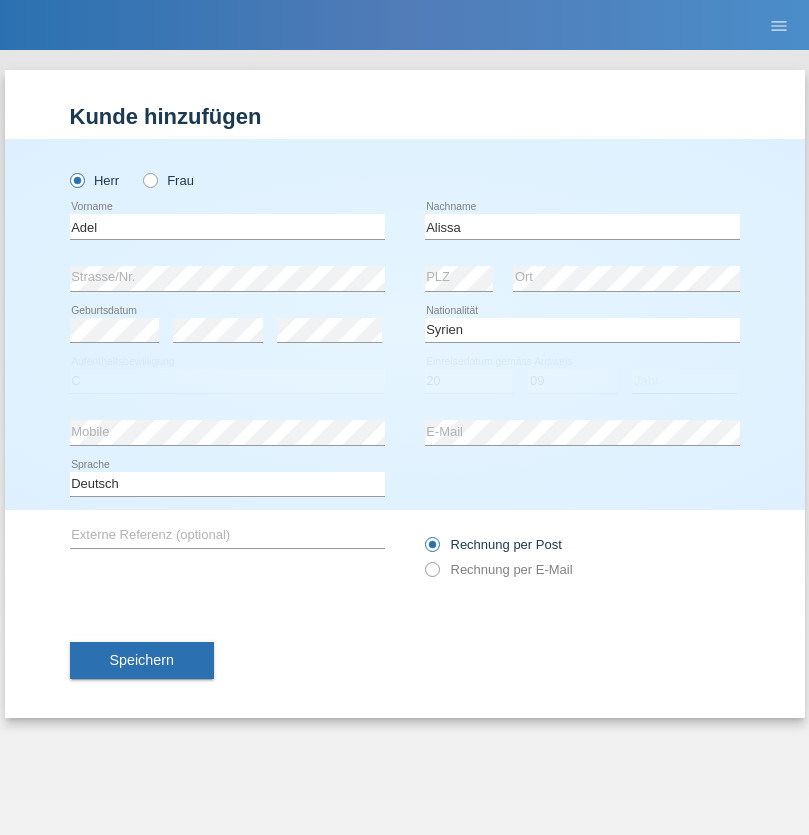 select on "2018" 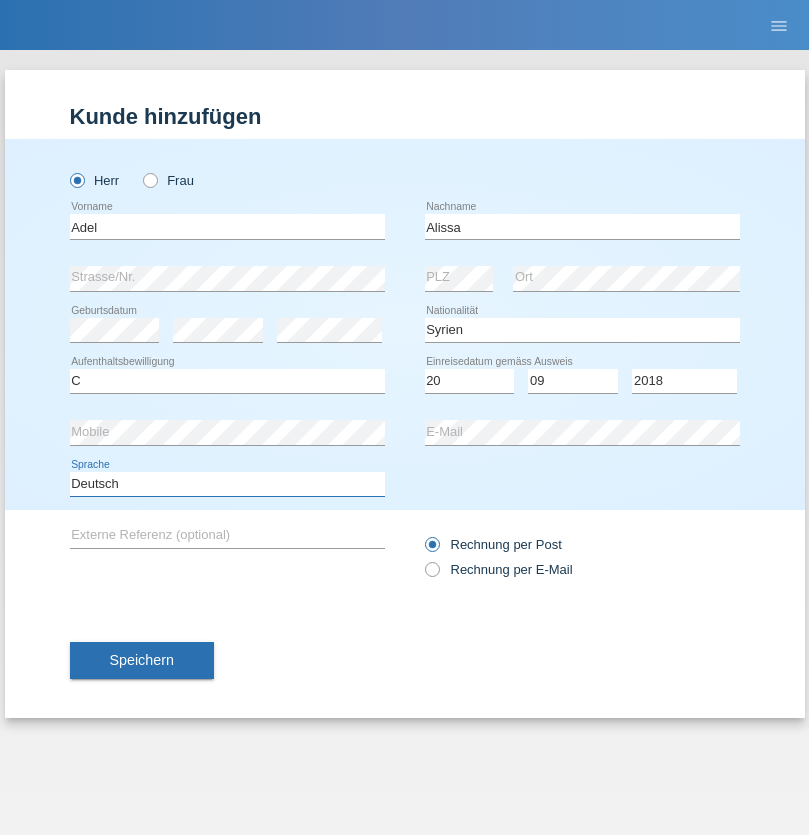 select on "en" 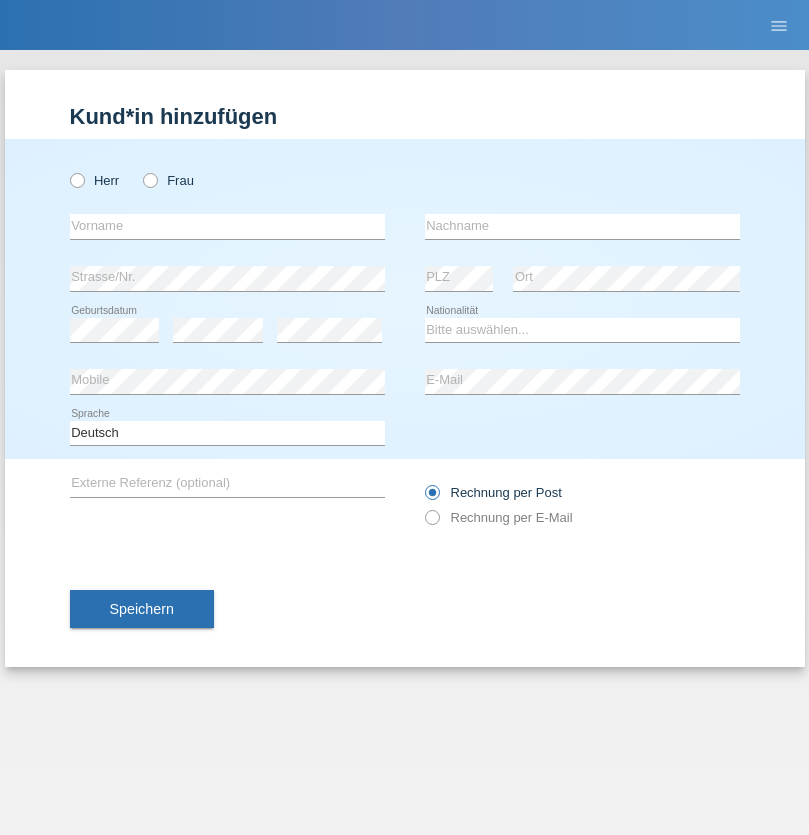 scroll, scrollTop: 0, scrollLeft: 0, axis: both 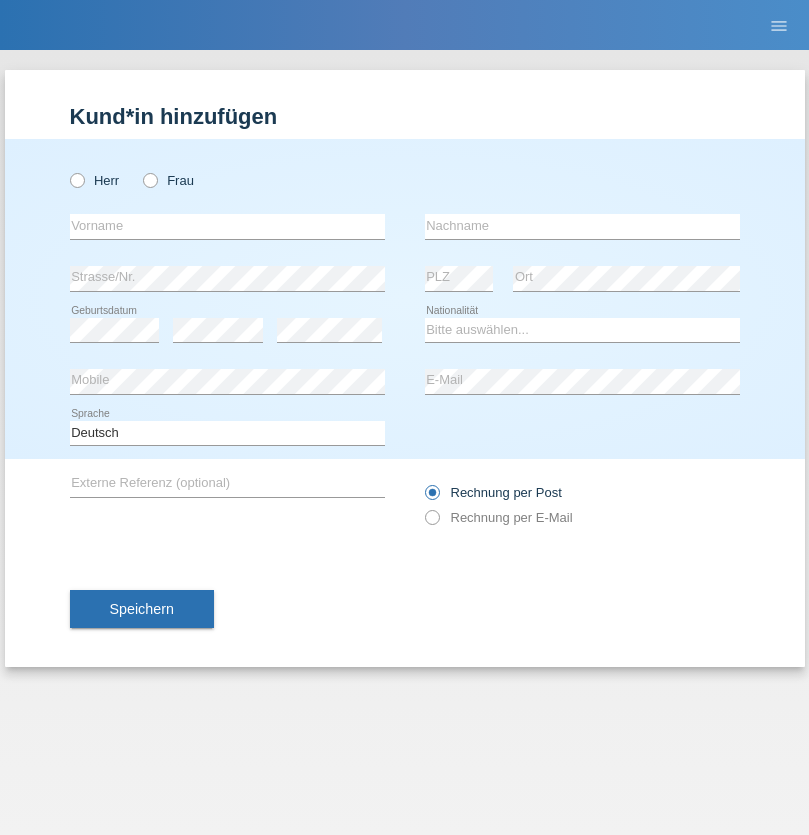 radio on "true" 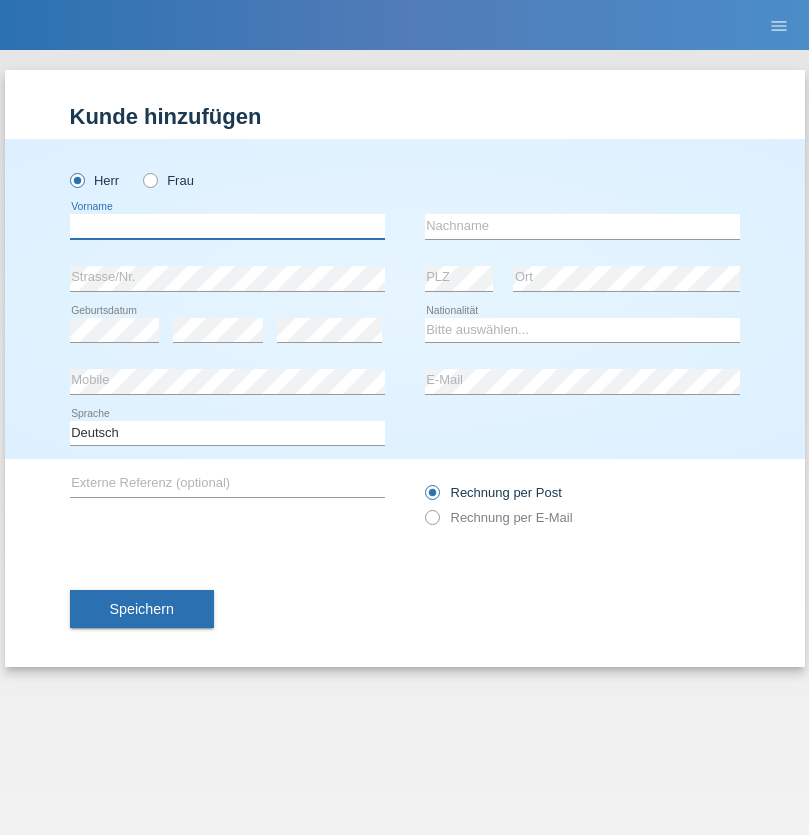 click at bounding box center (227, 226) 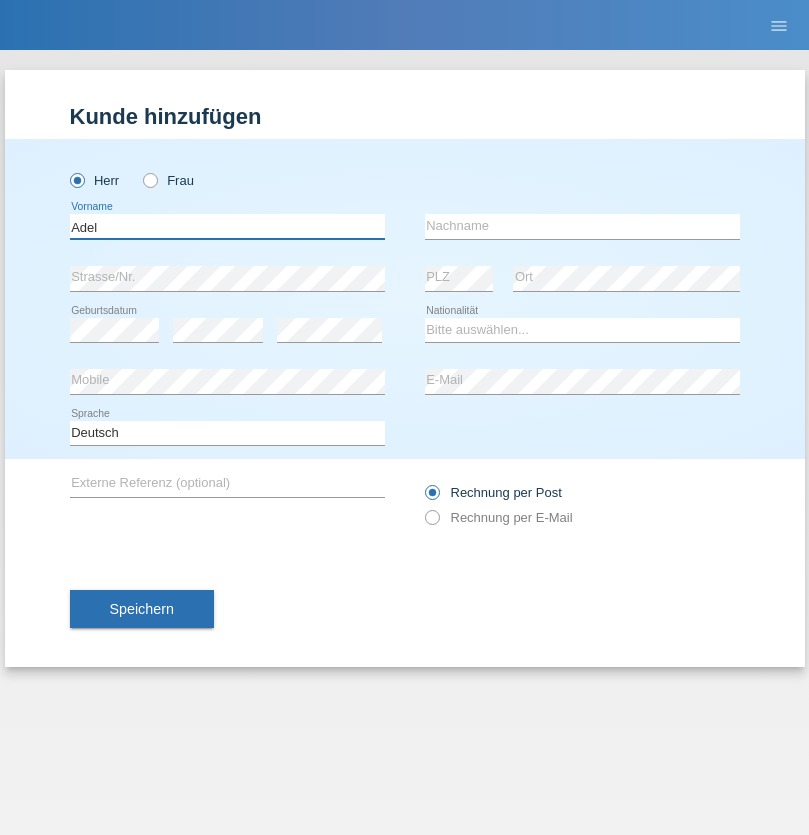 type on "Adel" 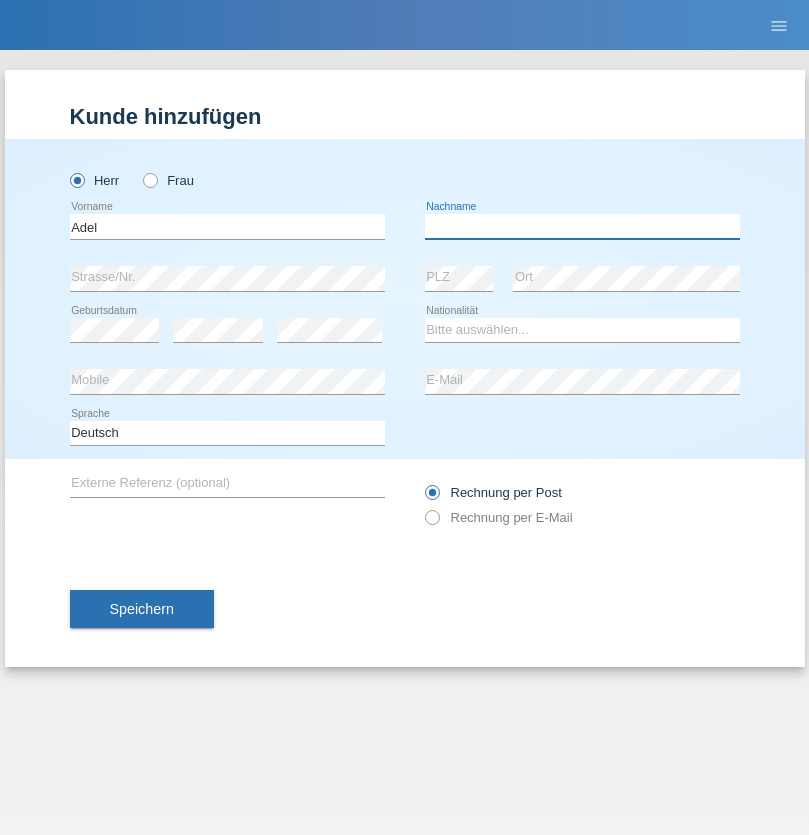 click at bounding box center (582, 226) 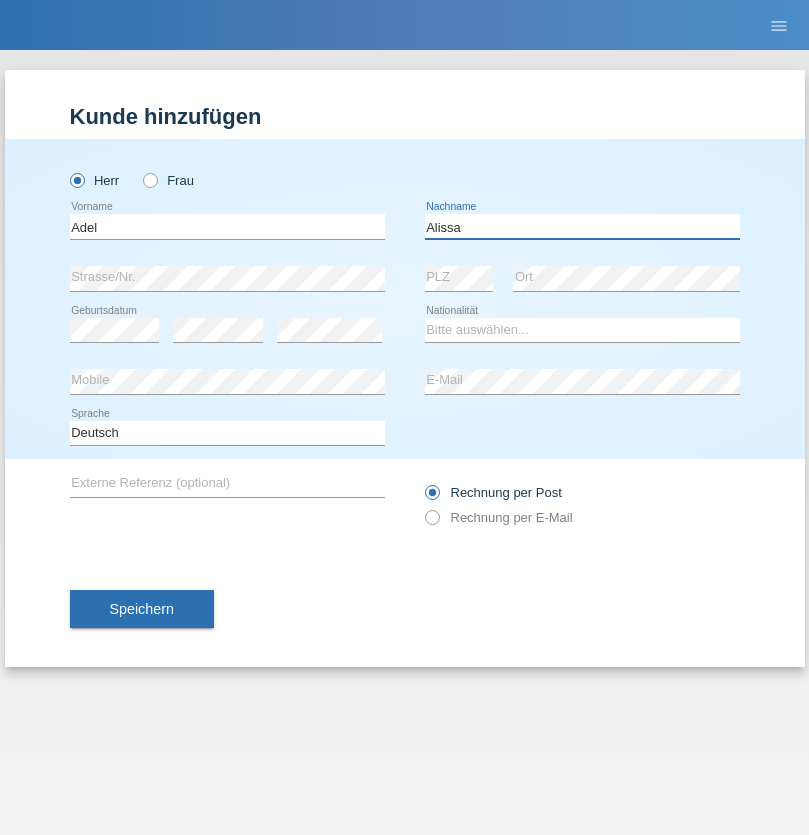 type on "Alissa" 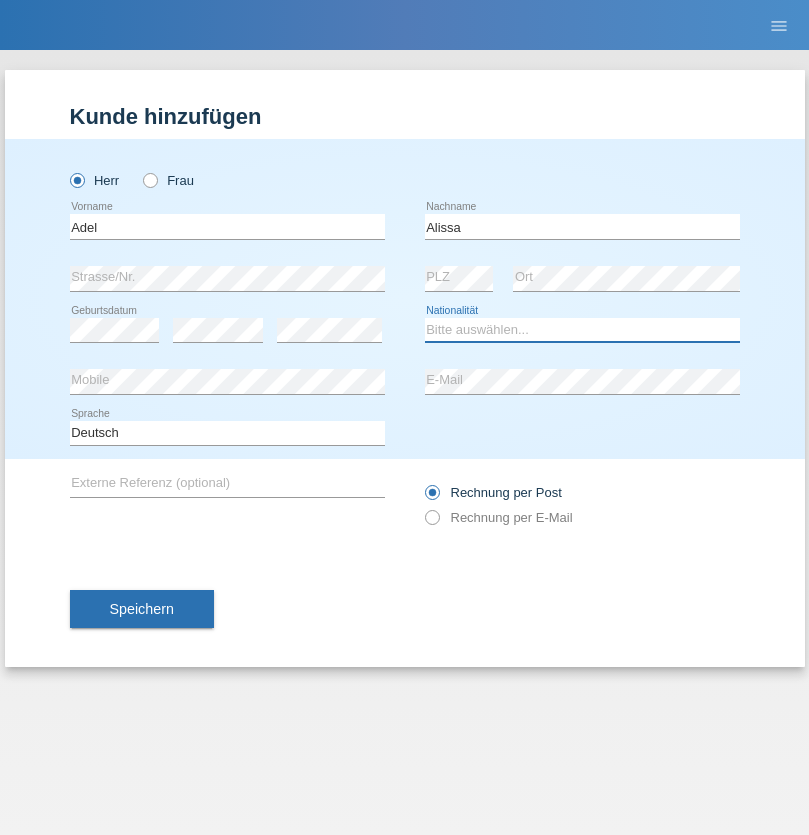 select on "SY" 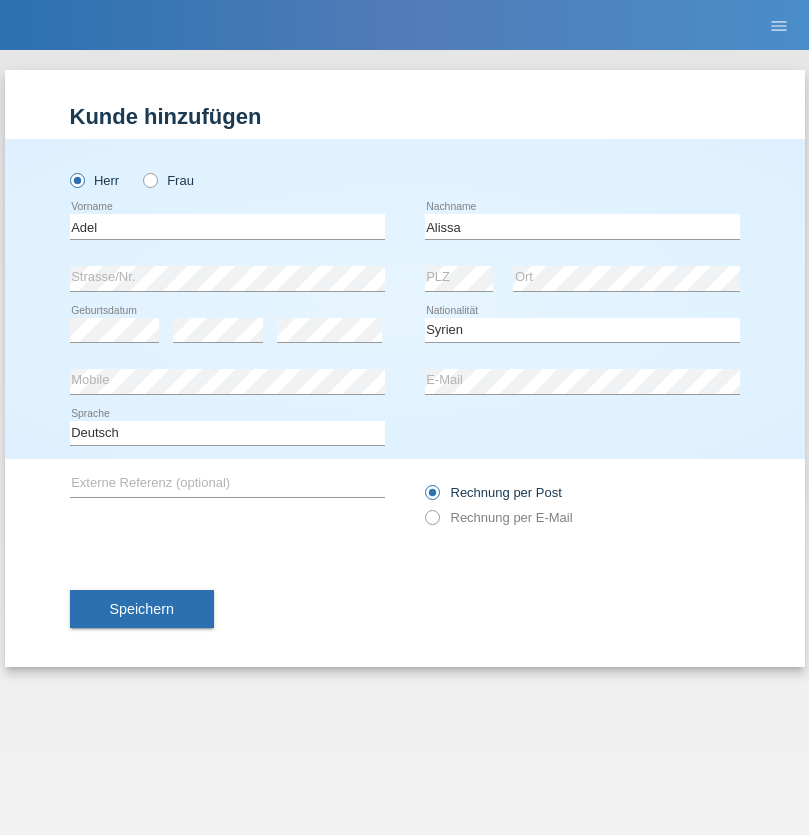 select on "C" 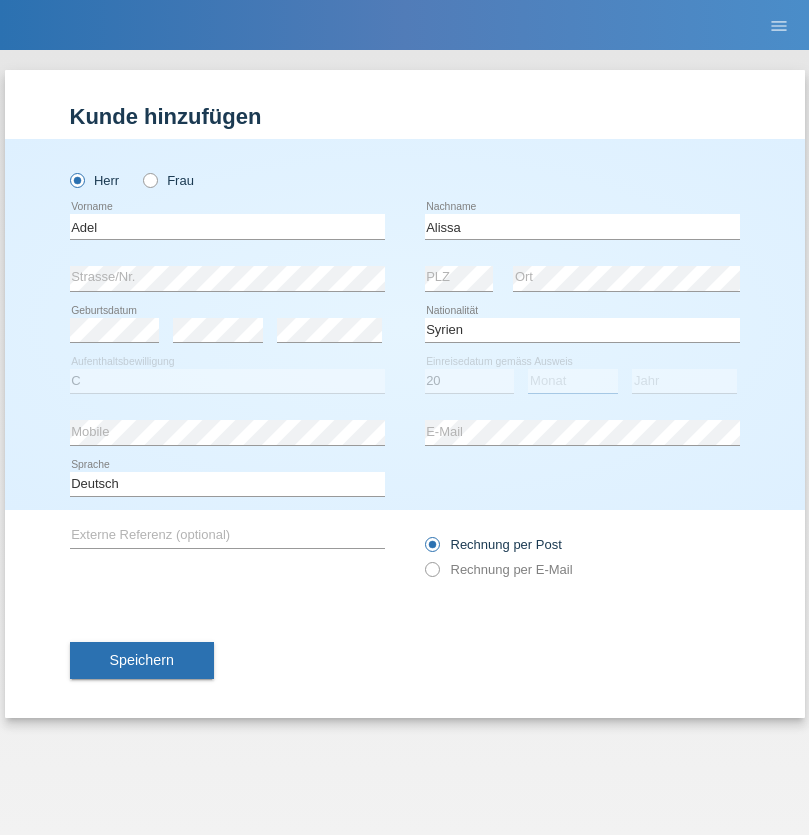 select on "09" 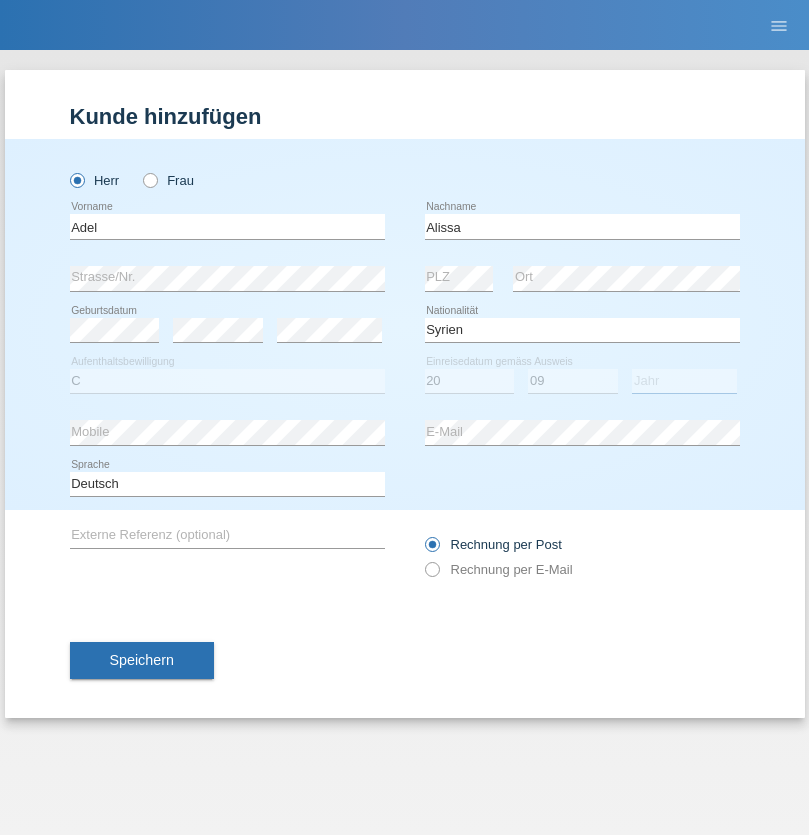 select on "2018" 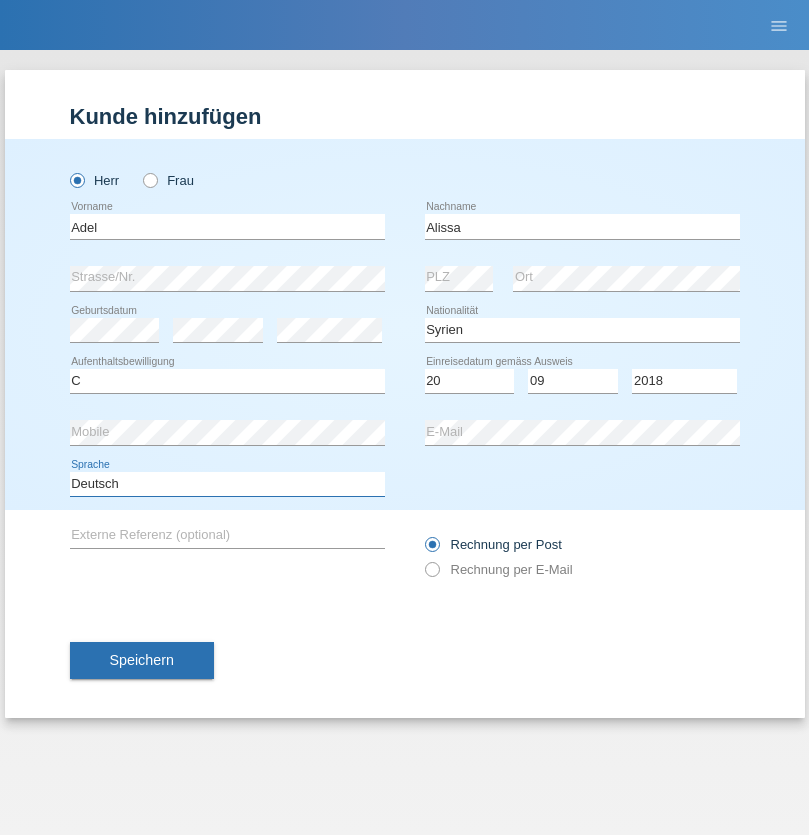 select on "en" 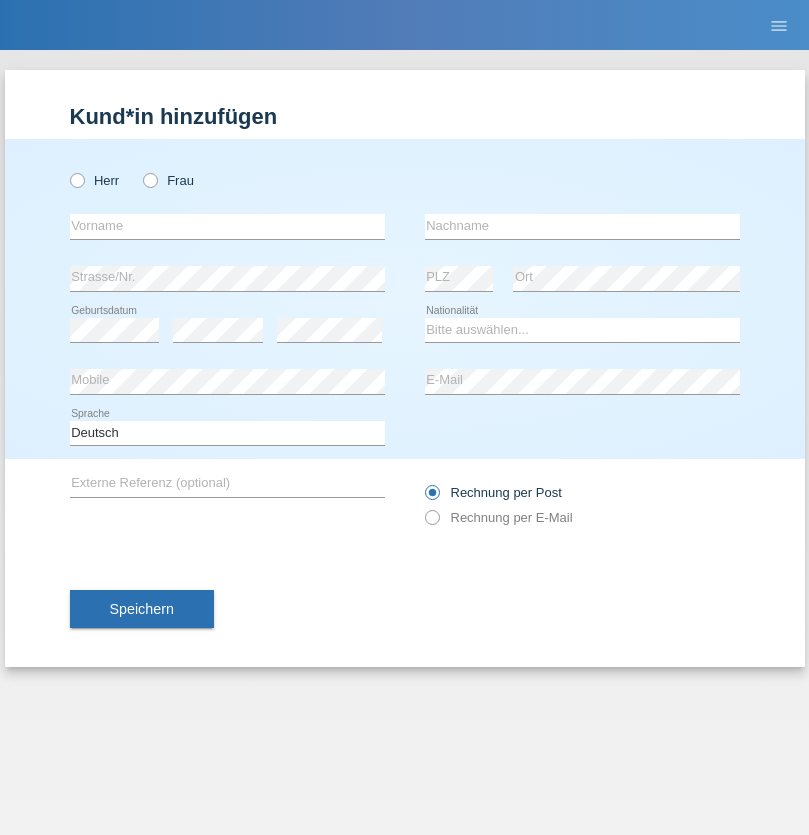 scroll, scrollTop: 0, scrollLeft: 0, axis: both 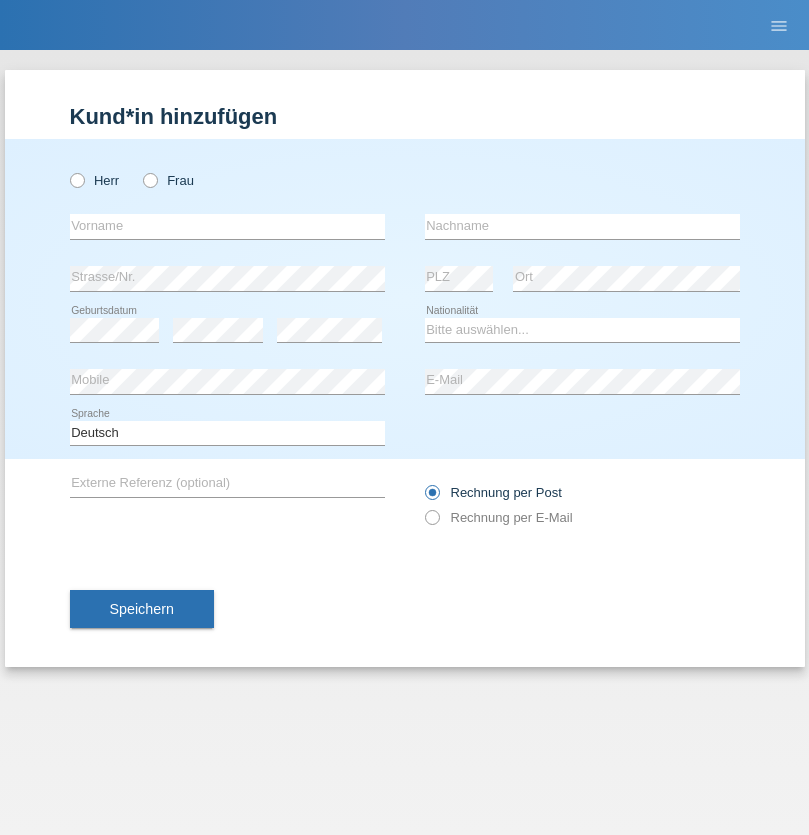 radio on "true" 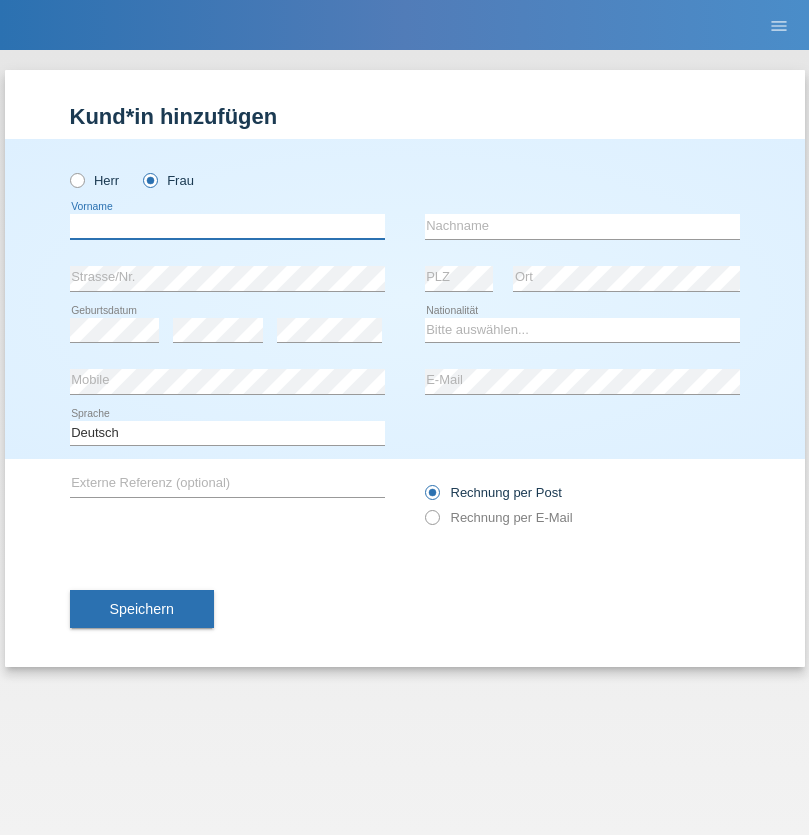 click at bounding box center (227, 226) 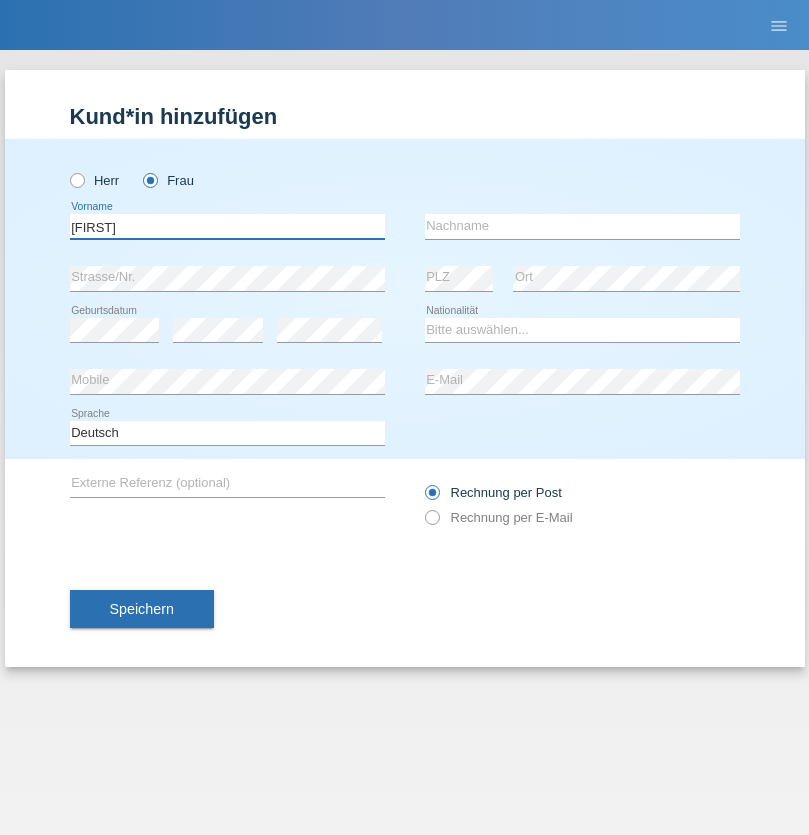 type on "[FIRST]" 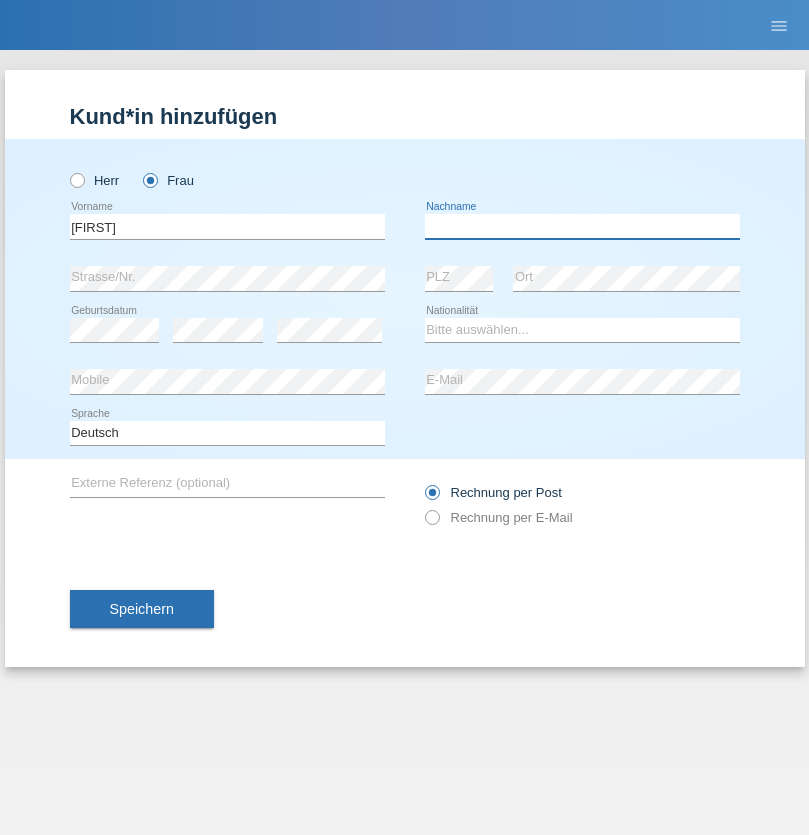 click at bounding box center (582, 226) 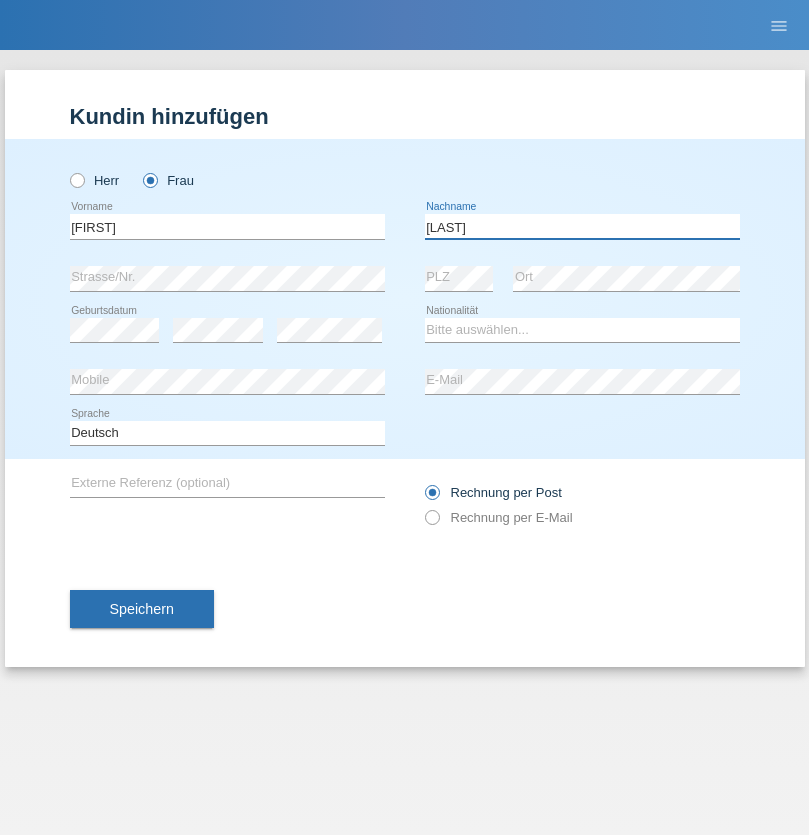 type on "[LAST]" 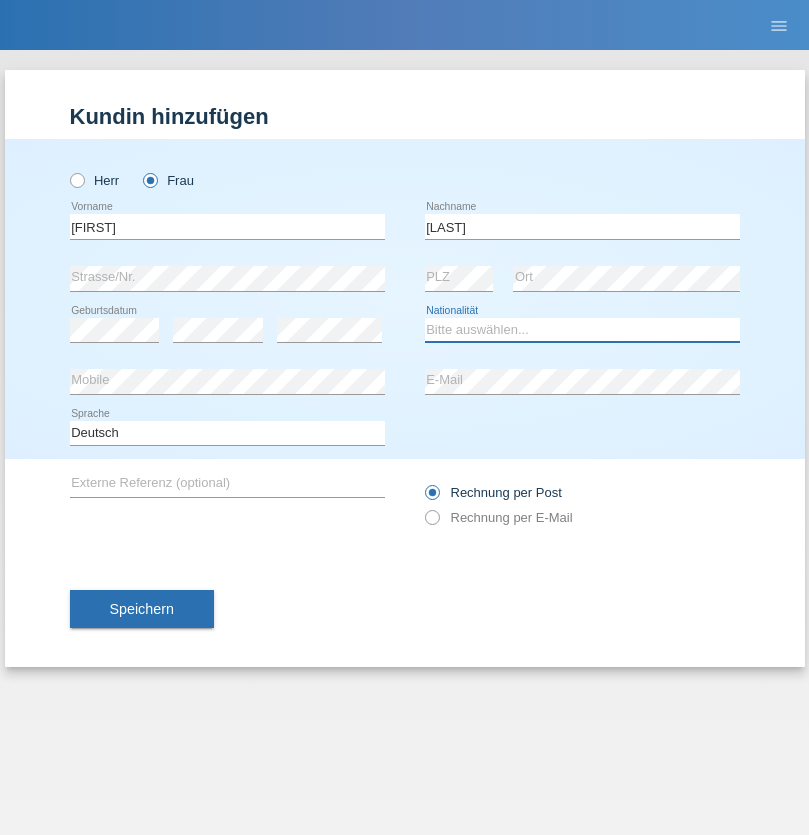 select on "PL" 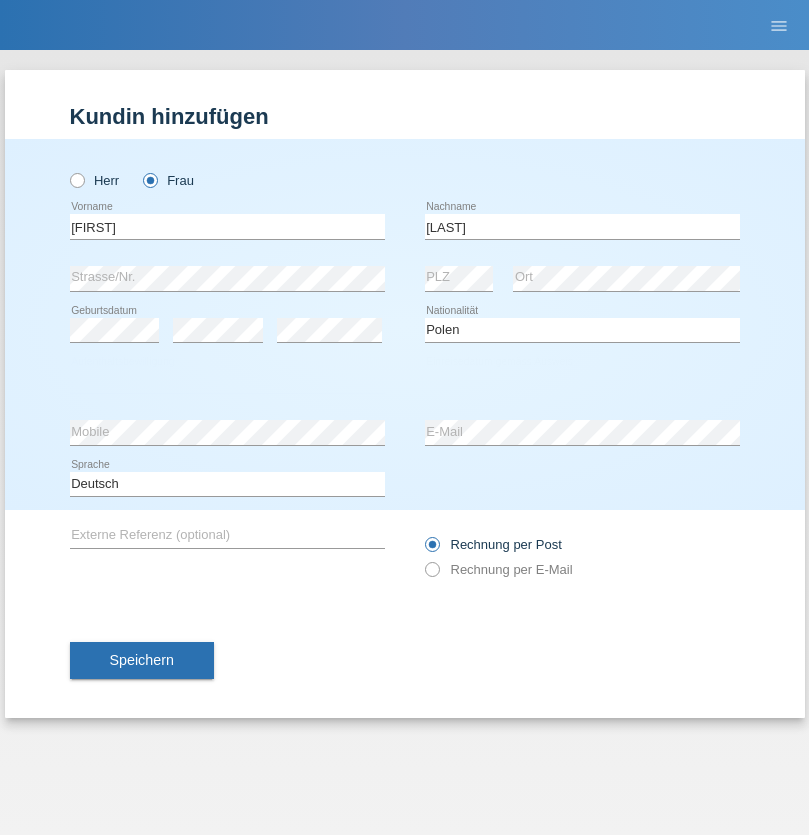 select on "C" 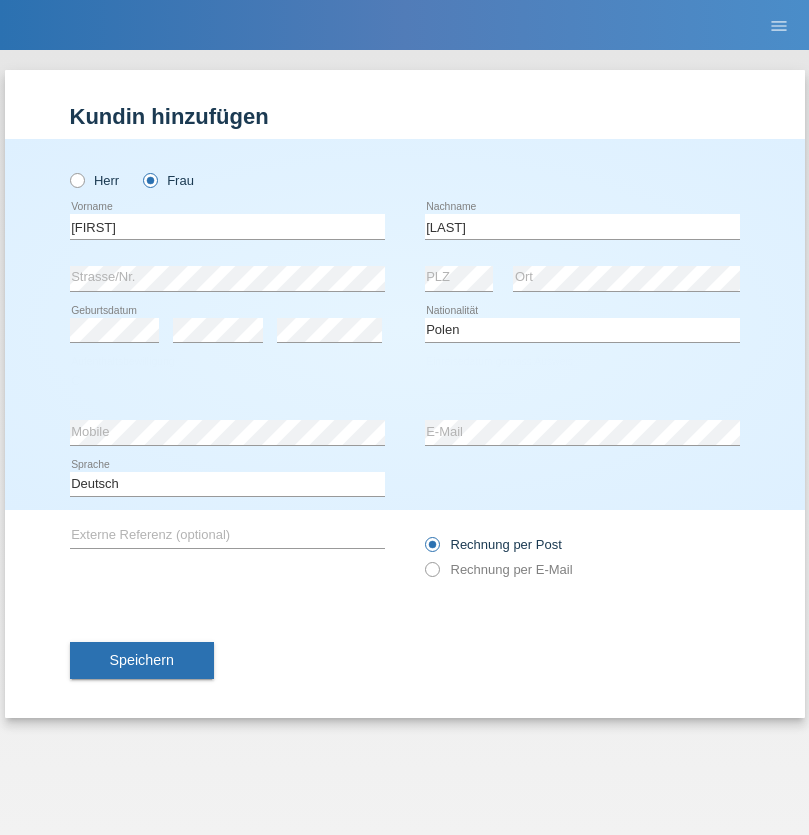select on "25" 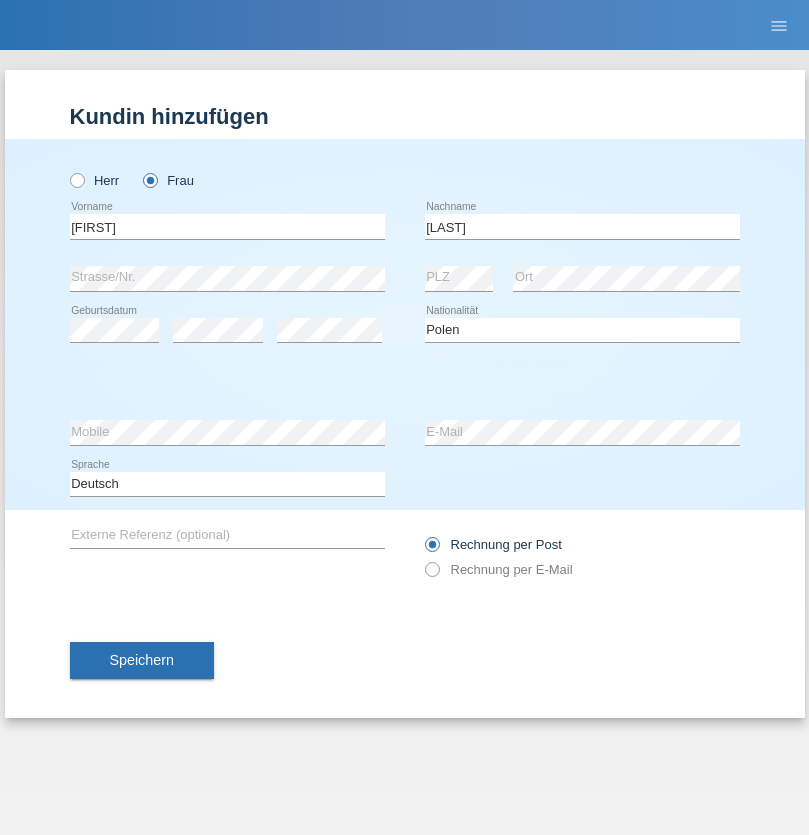 select on "08" 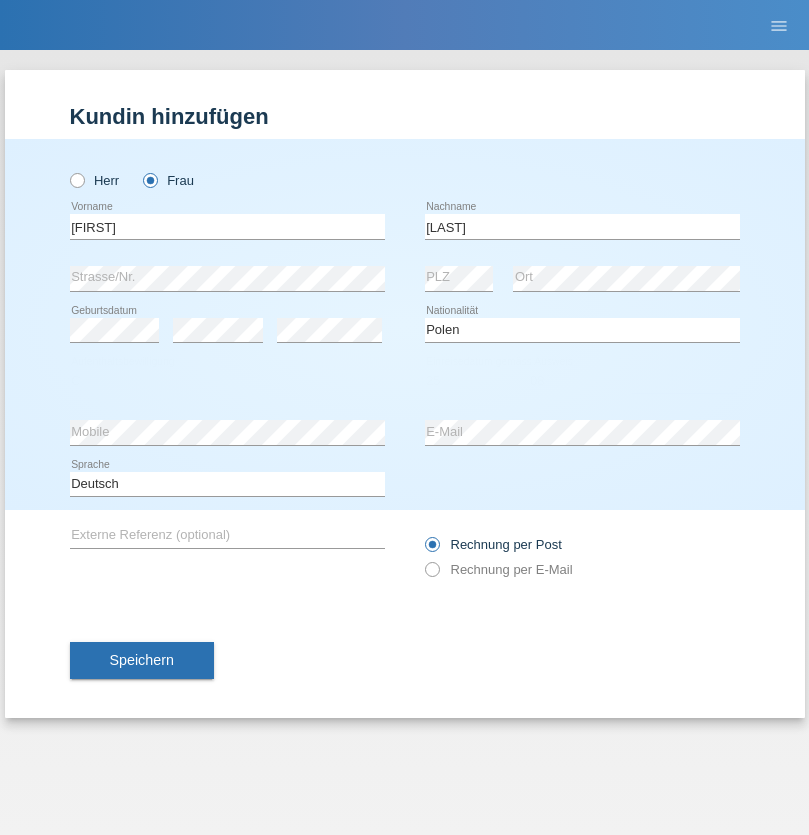select on "2021" 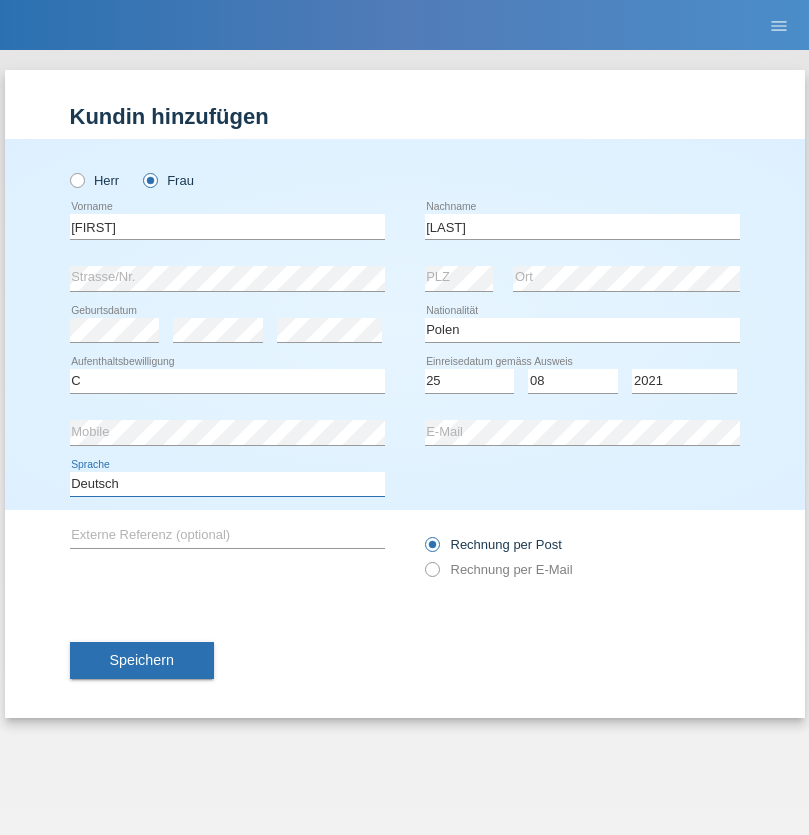 select on "en" 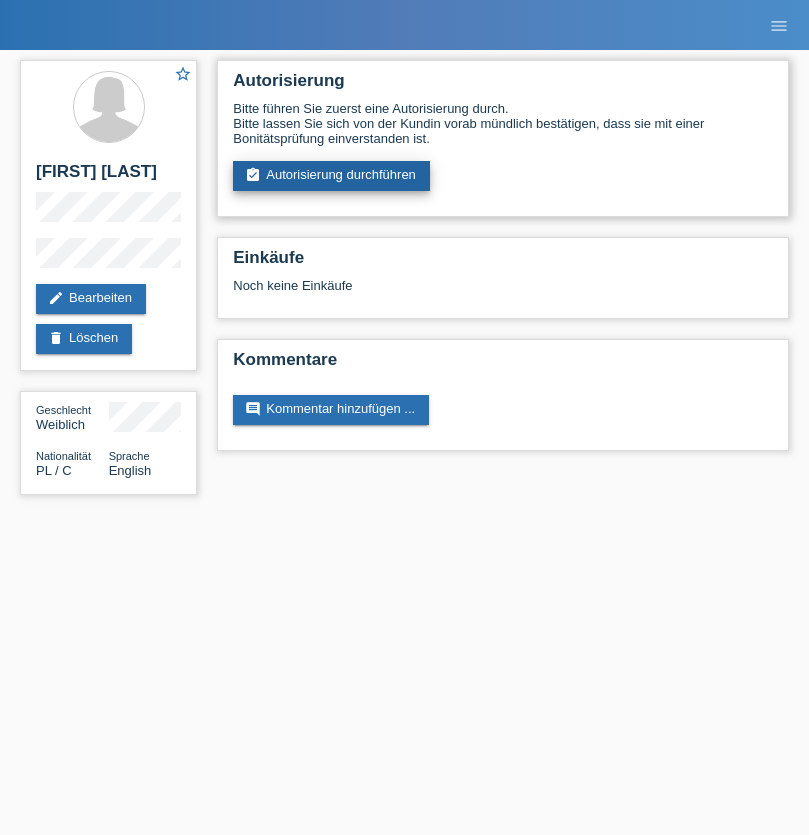 click on "assignment_turned_in  Autorisierung durchführen" at bounding box center [331, 176] 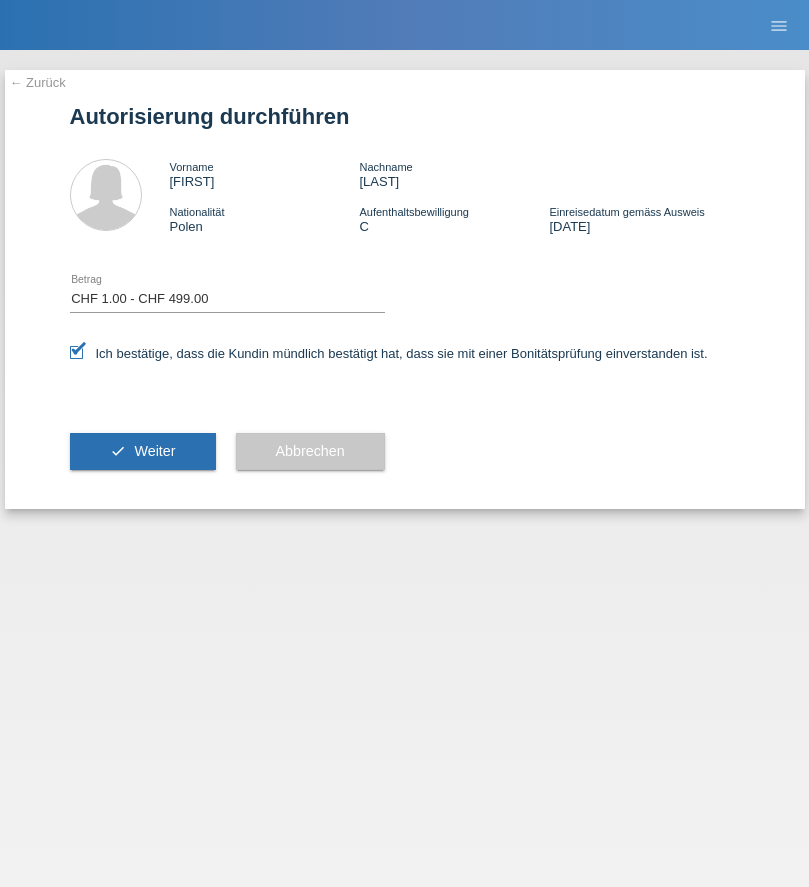 select on "1" 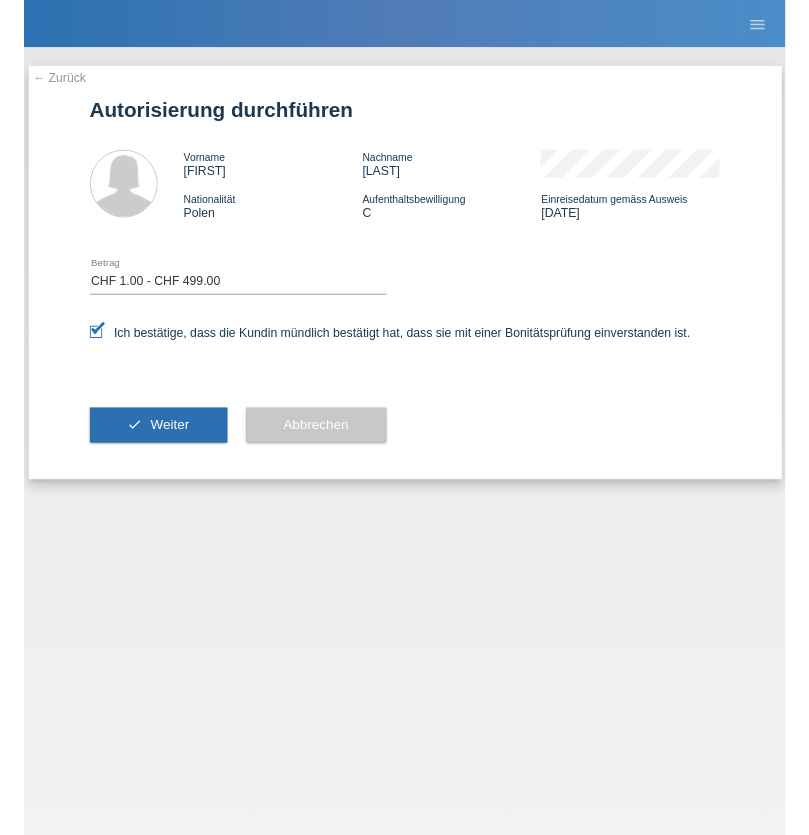 scroll, scrollTop: 0, scrollLeft: 0, axis: both 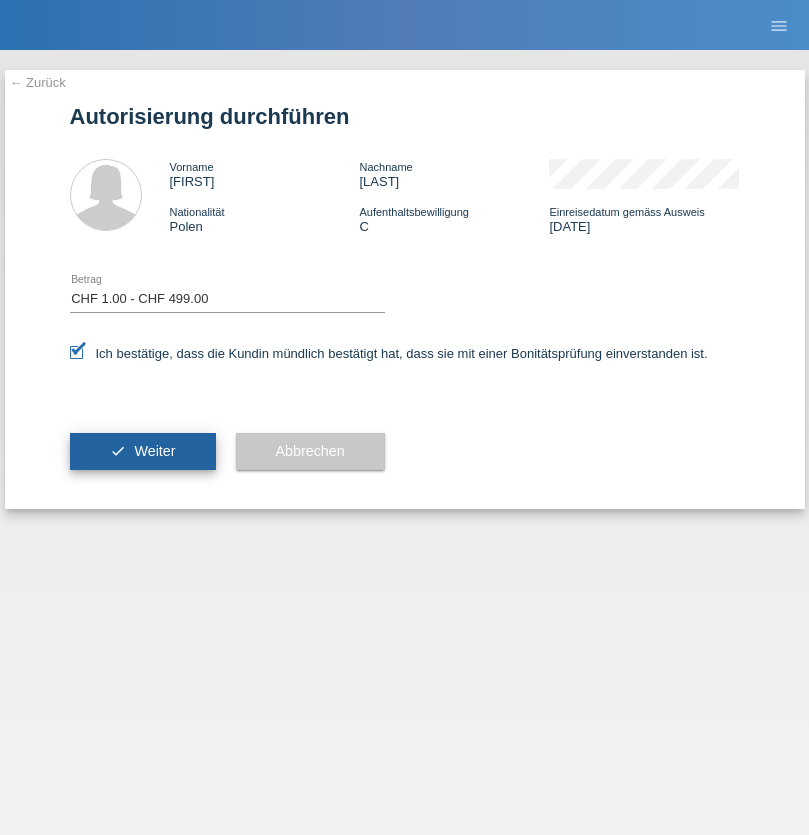 click on "Weiter" at bounding box center [154, 451] 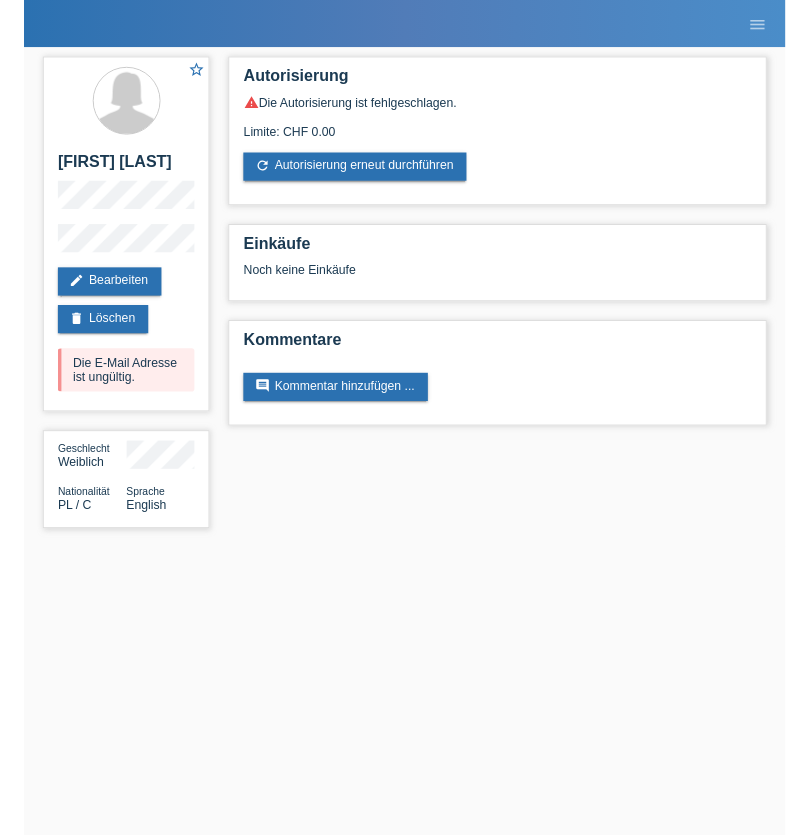 scroll, scrollTop: 0, scrollLeft: 0, axis: both 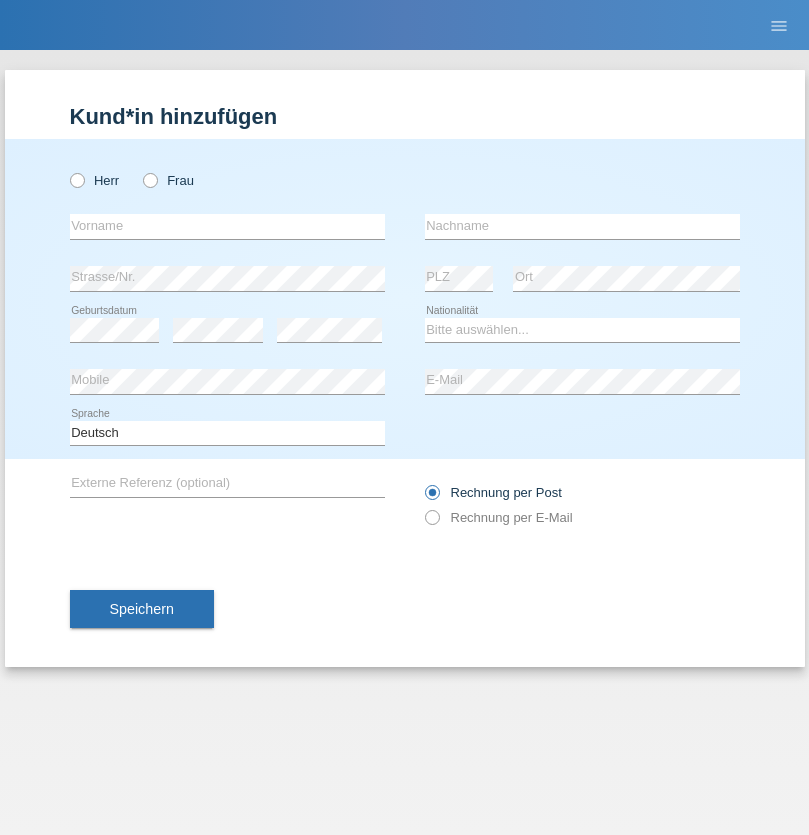 radio on "true" 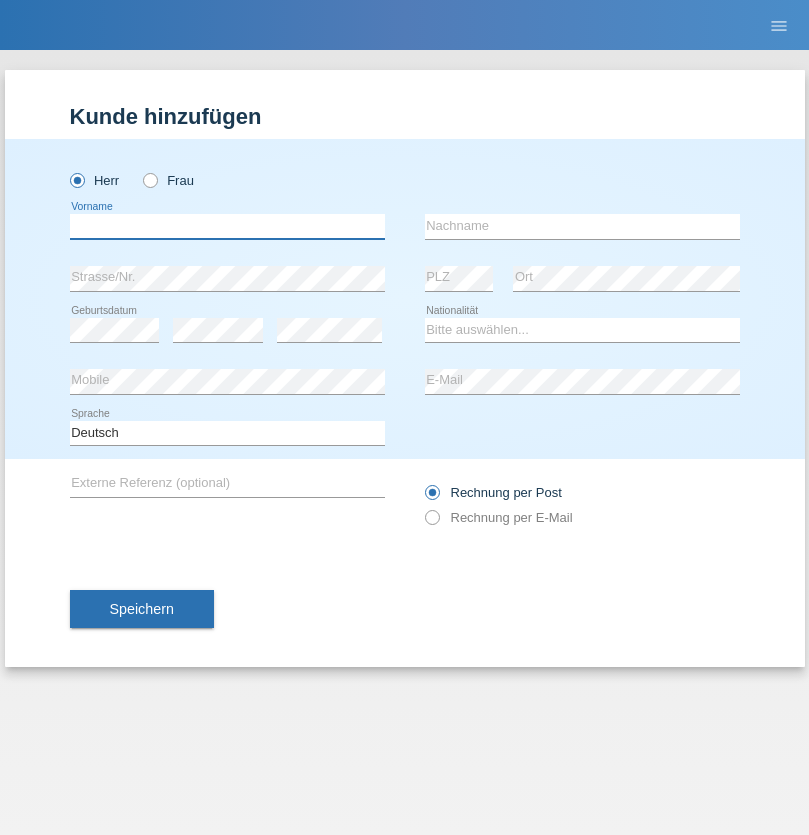 click at bounding box center [227, 226] 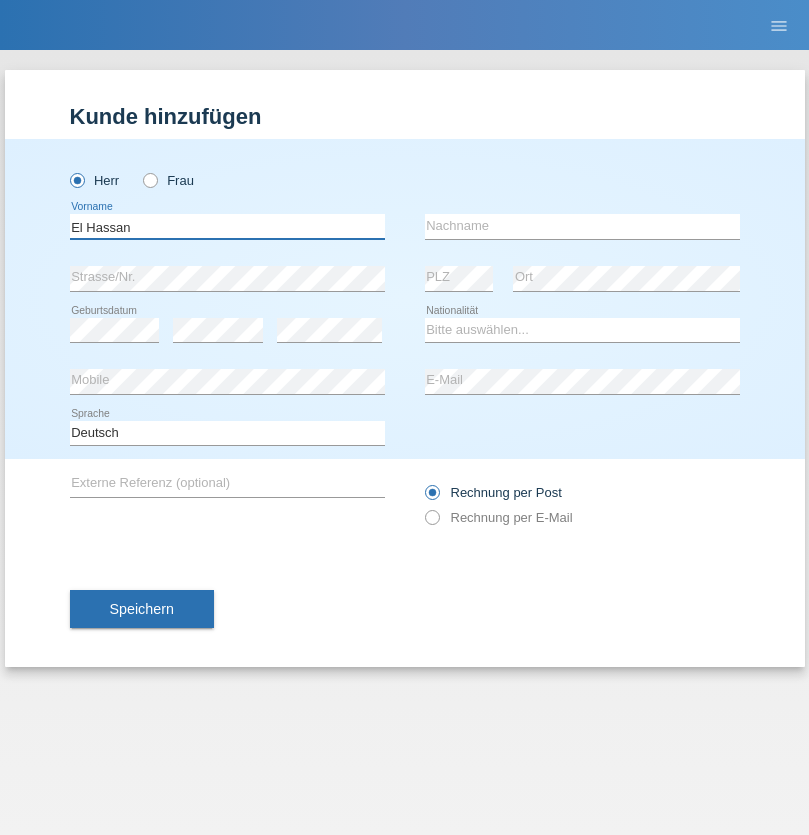 type on "El Hassan" 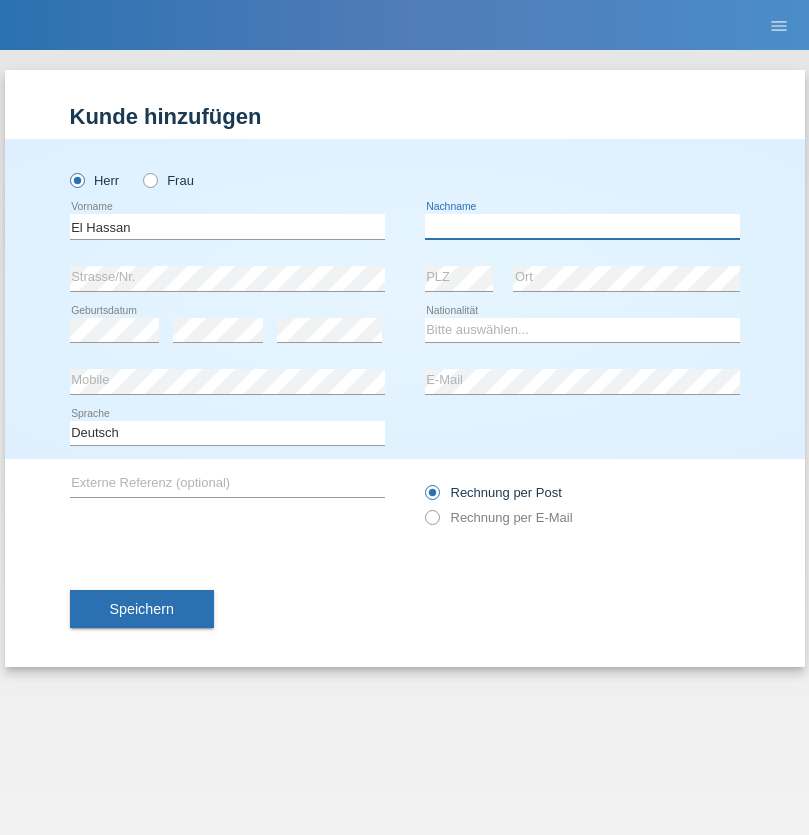 click at bounding box center [582, 226] 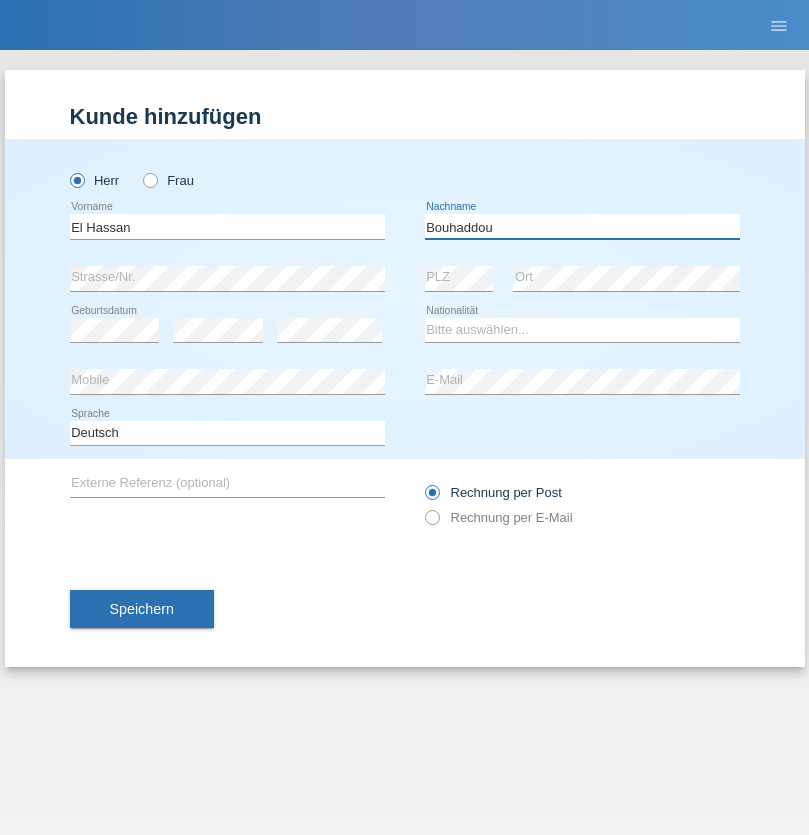 type on "Bouhaddou" 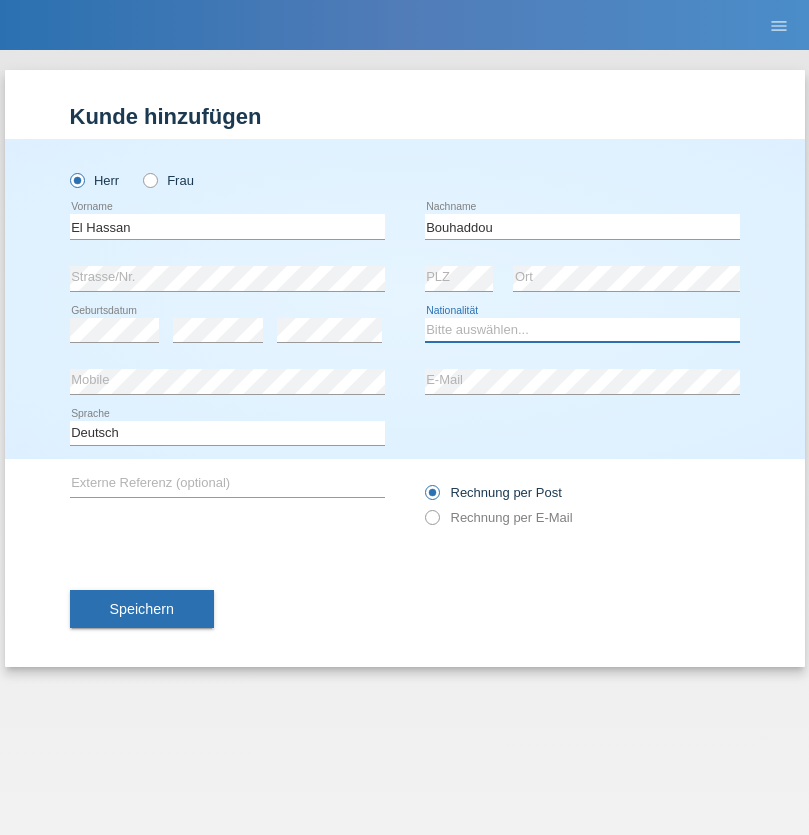 select on "CH" 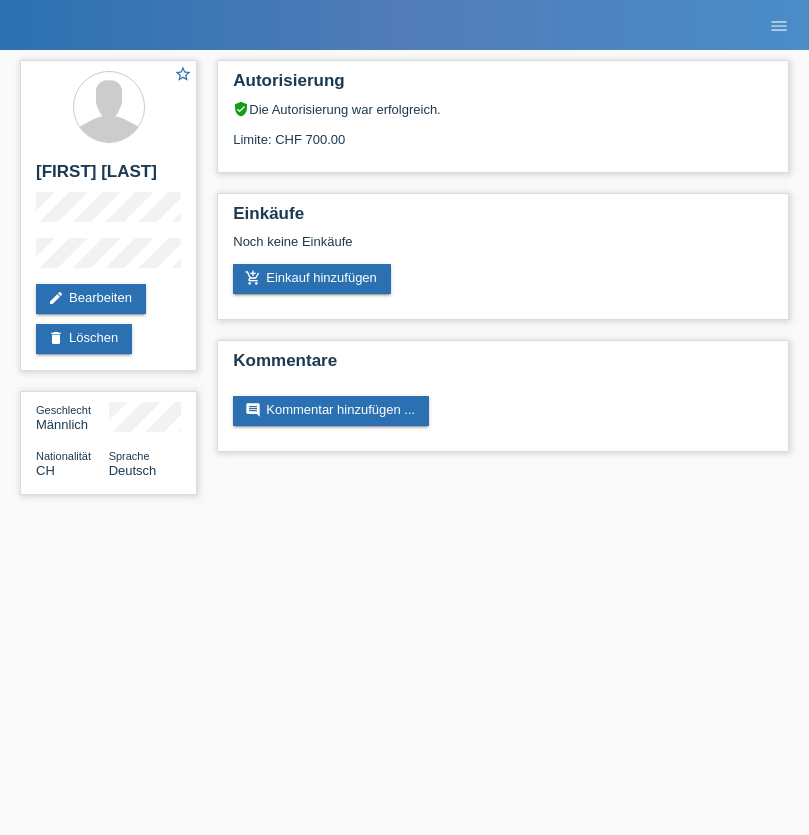 scroll, scrollTop: 0, scrollLeft: 0, axis: both 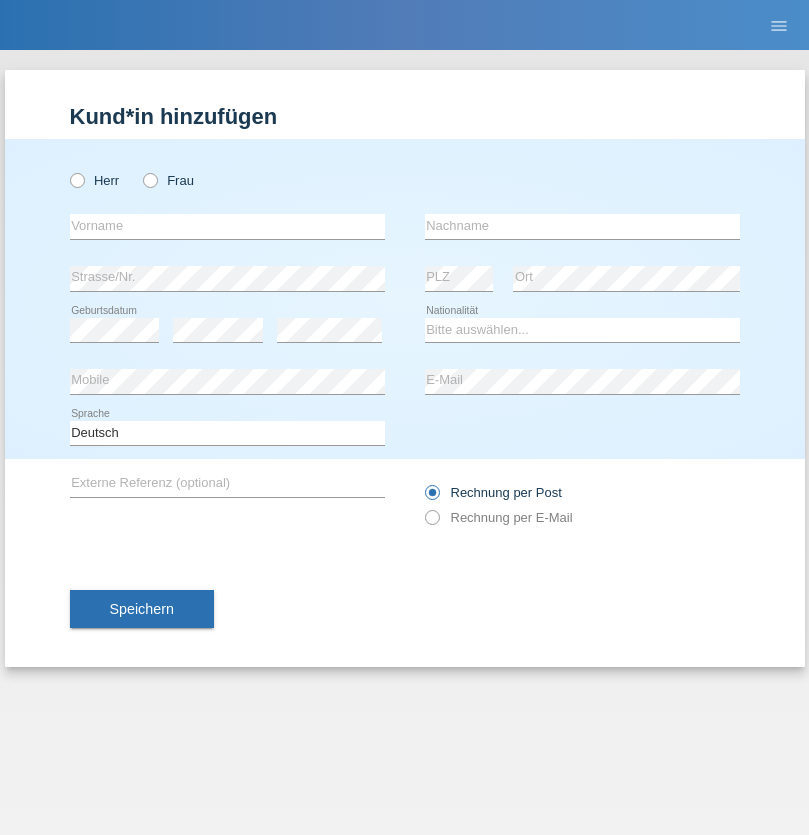 radio on "true" 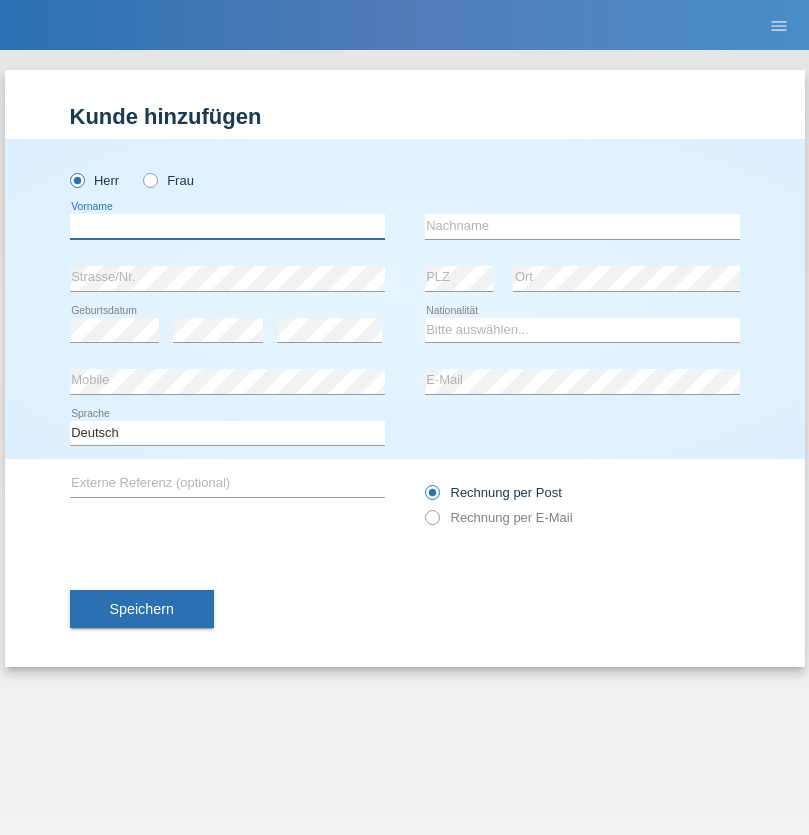 click at bounding box center [227, 226] 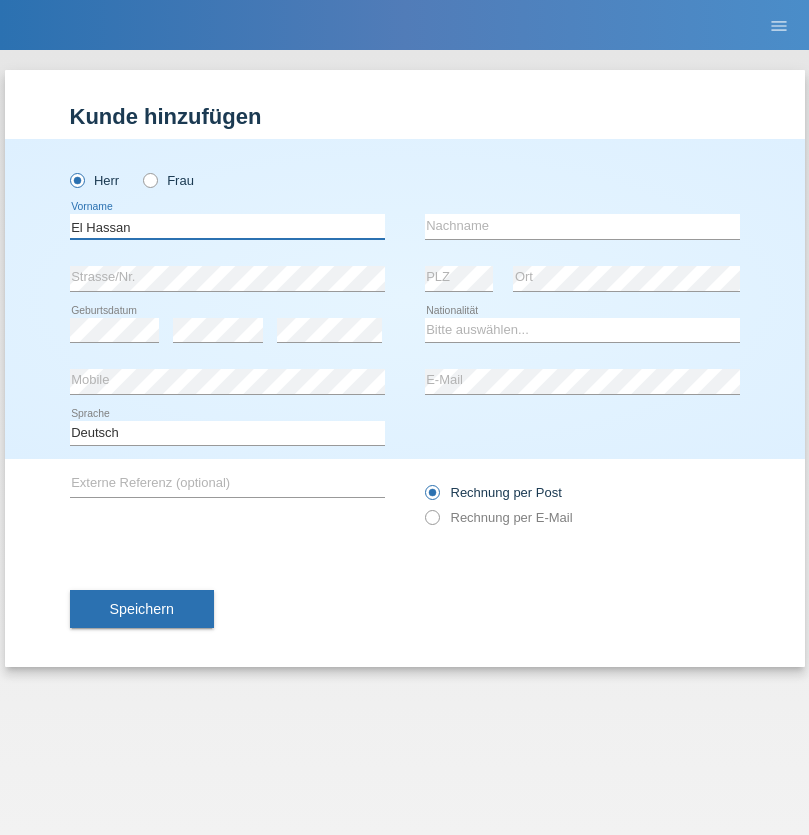 type on "El Hassan" 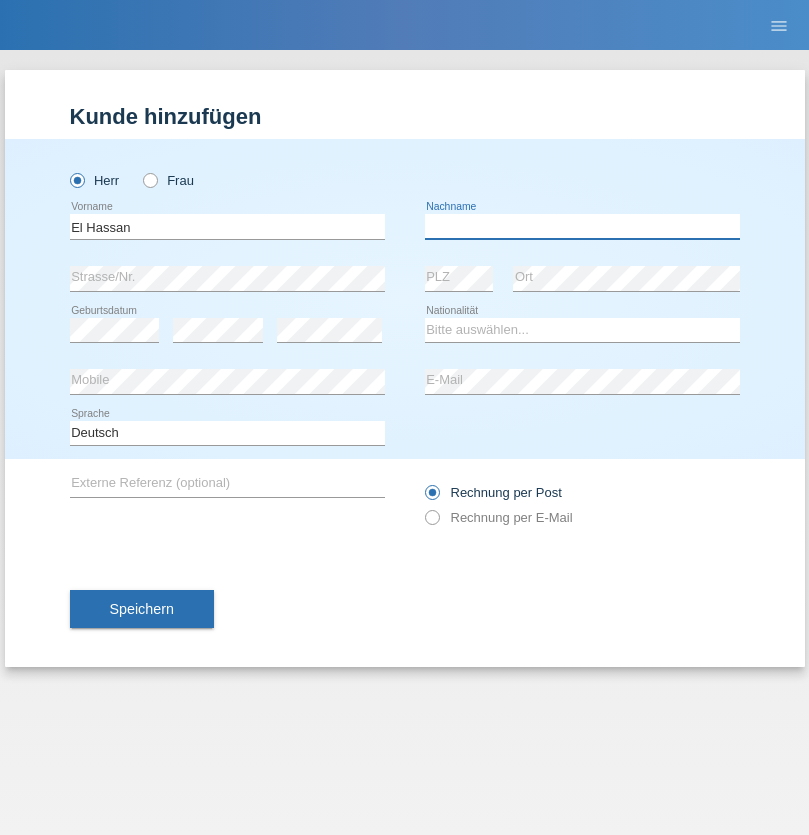 click at bounding box center [582, 226] 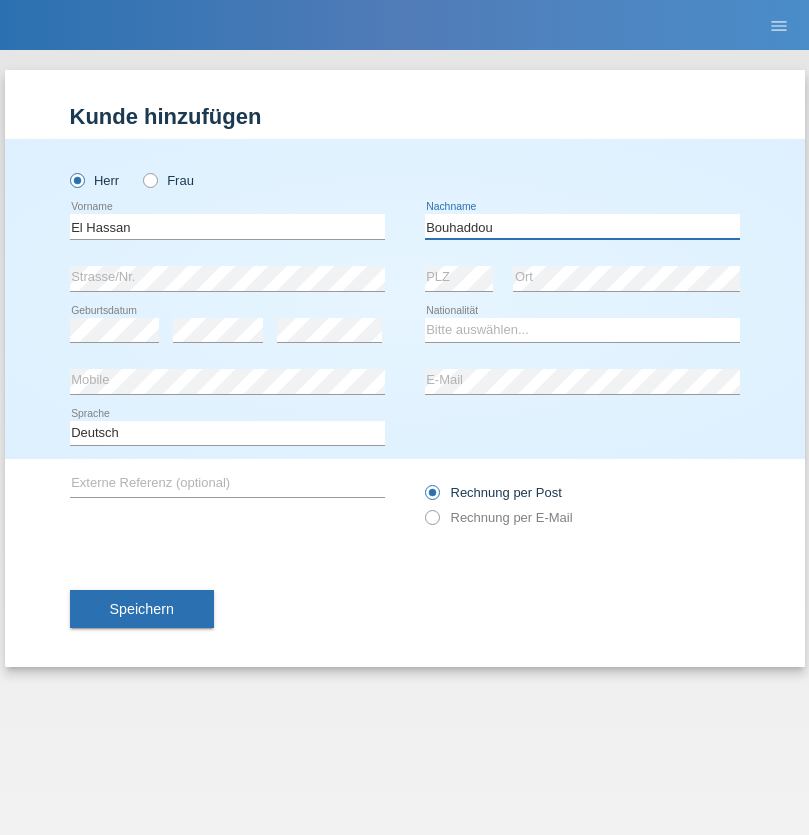 type on "Bouhaddou" 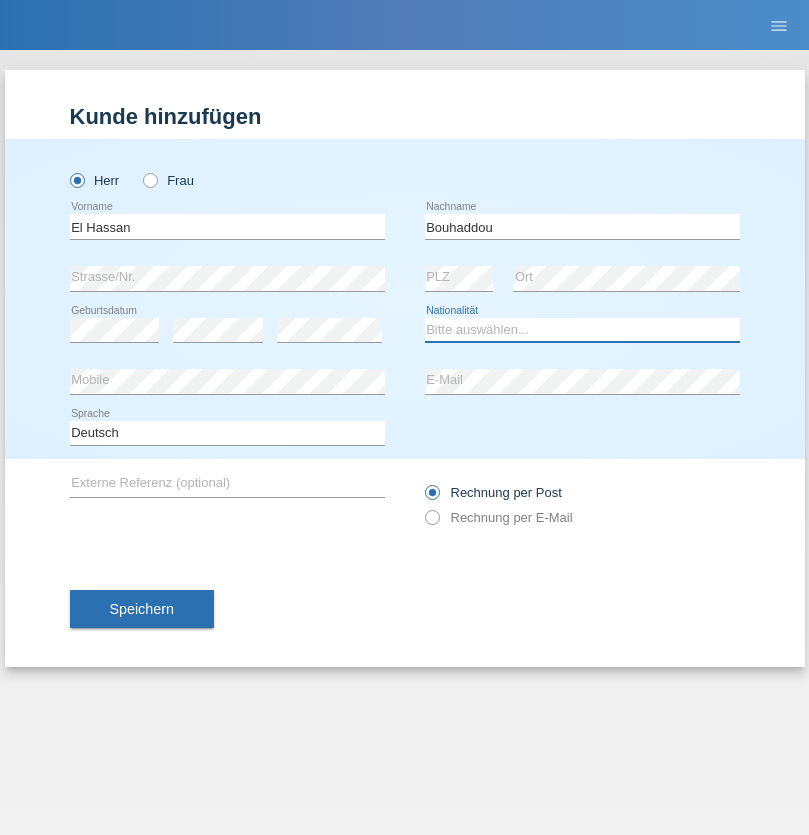 select on "CH" 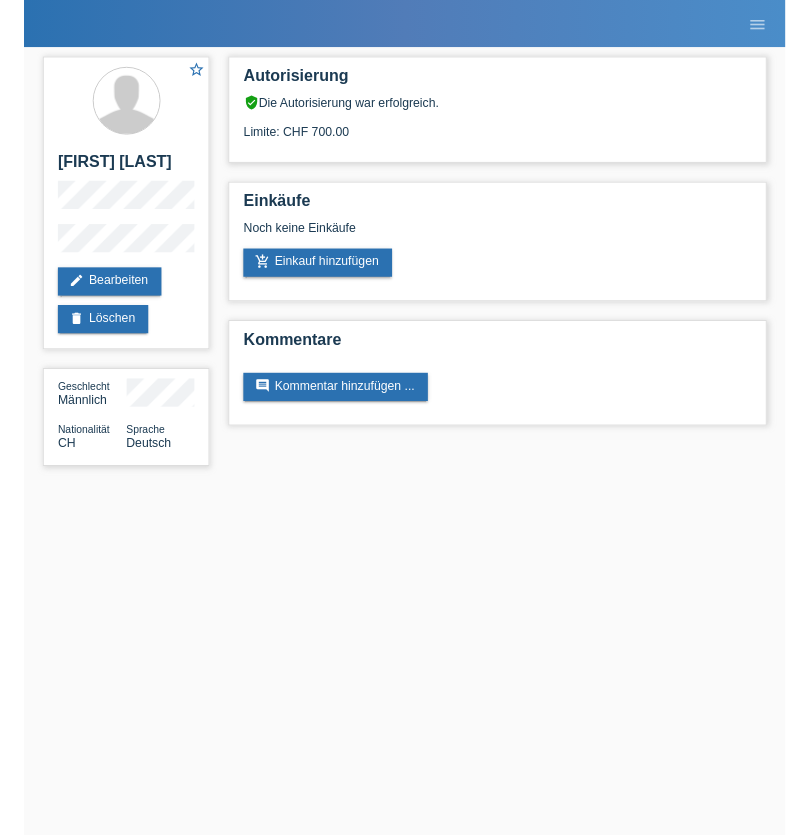 scroll, scrollTop: 0, scrollLeft: 0, axis: both 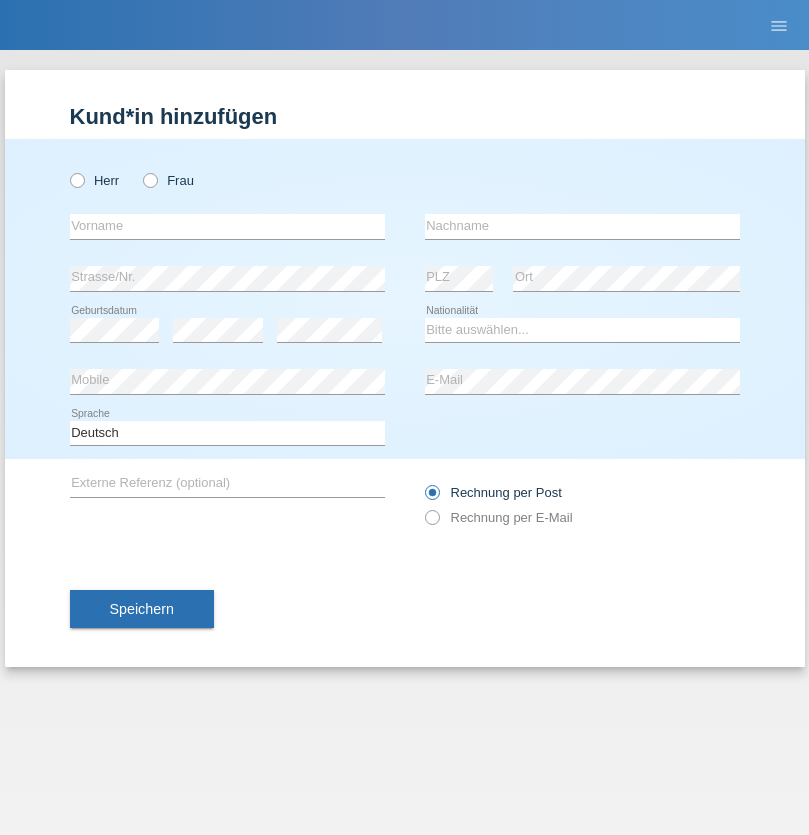 radio on "true" 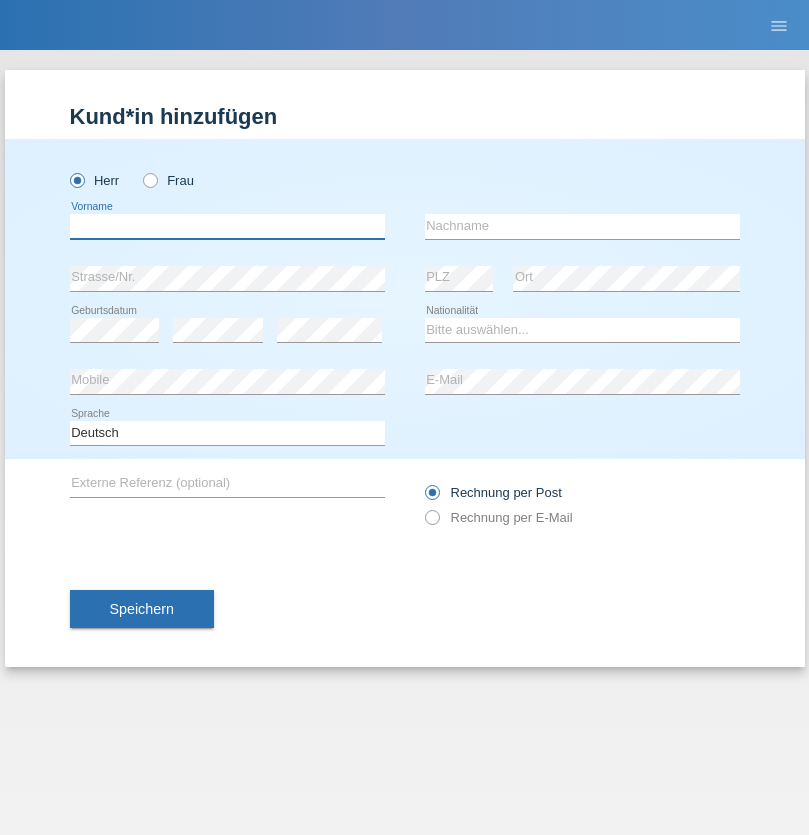 click at bounding box center (227, 226) 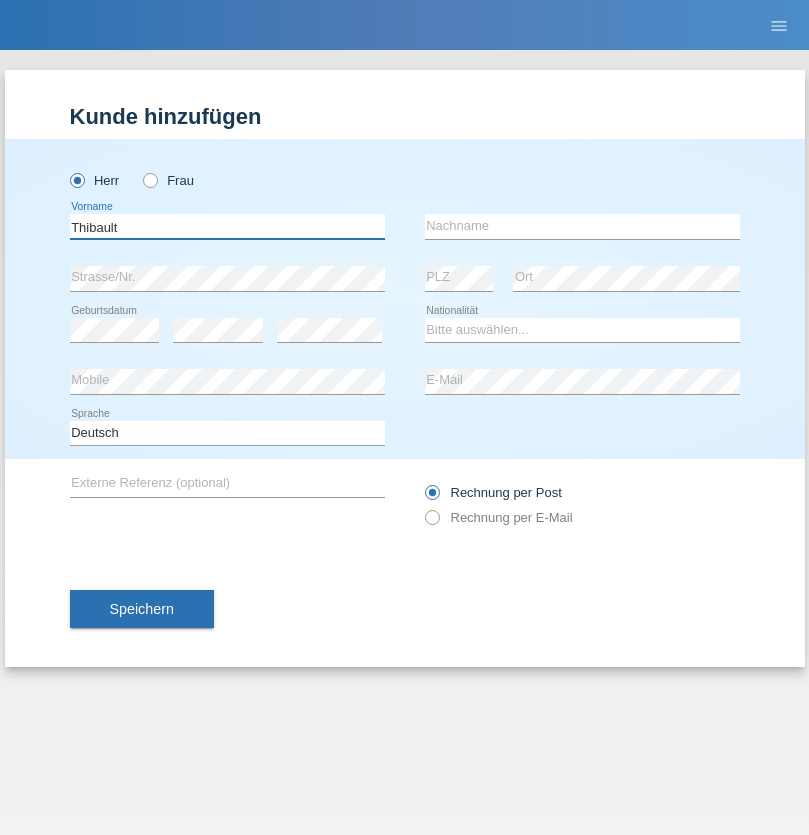 type on "Thibault" 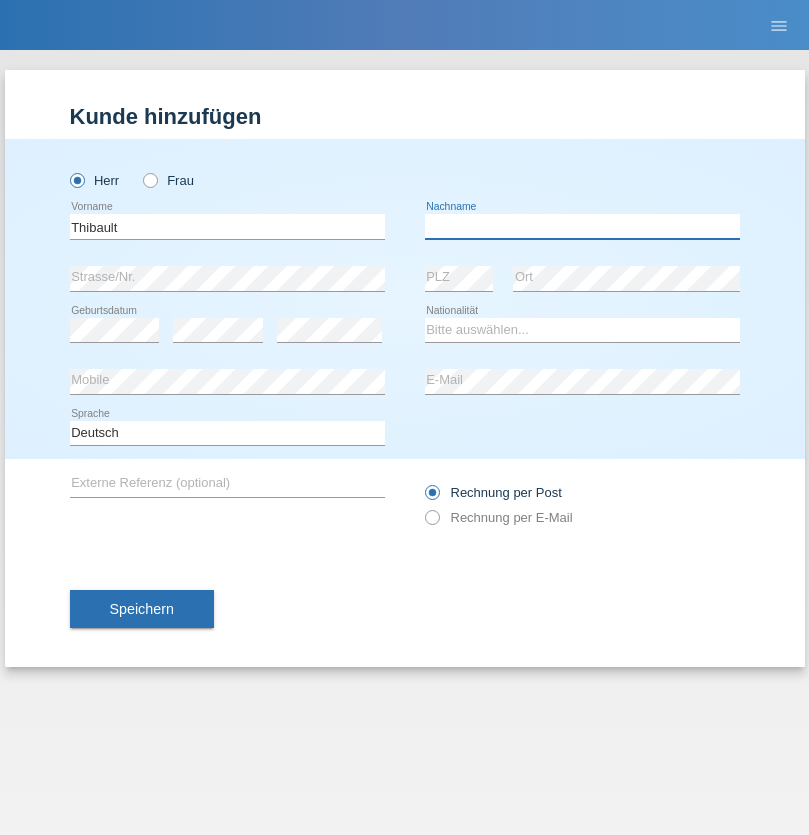 click at bounding box center [582, 226] 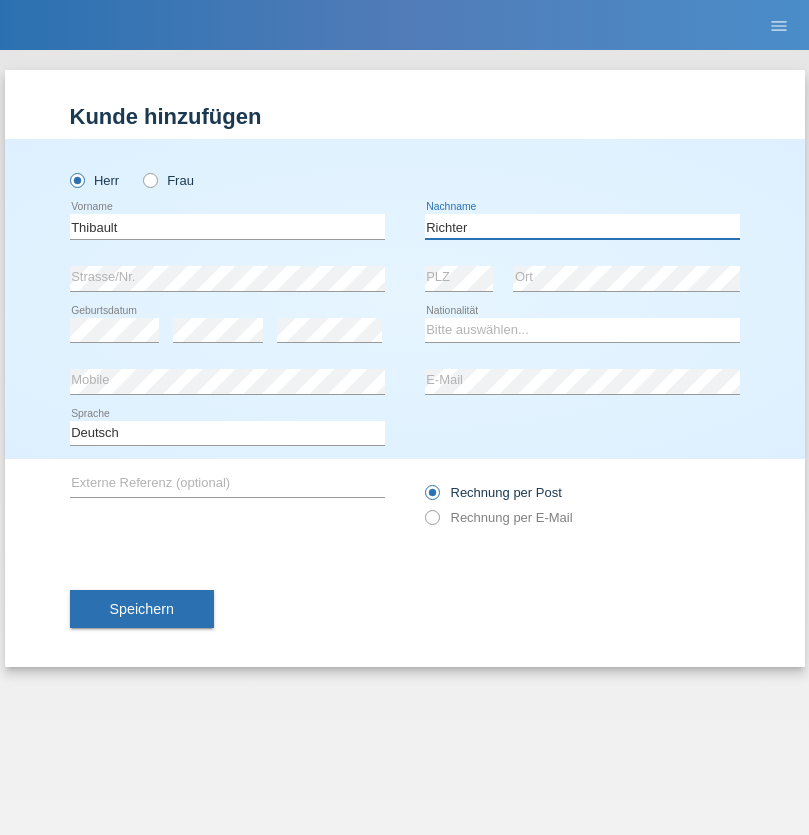 type on "Richter" 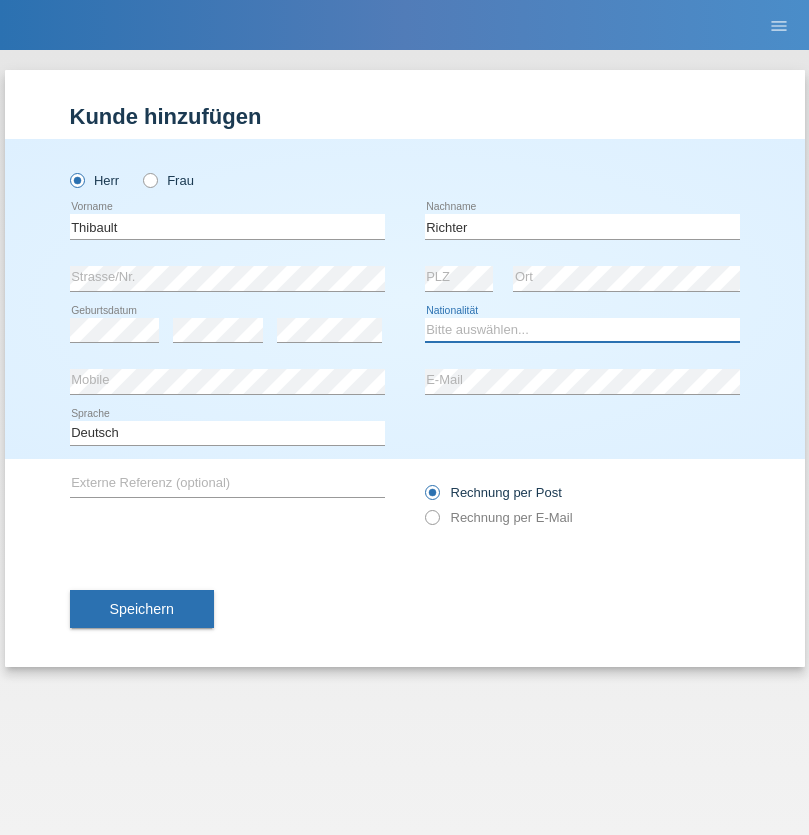 select on "CH" 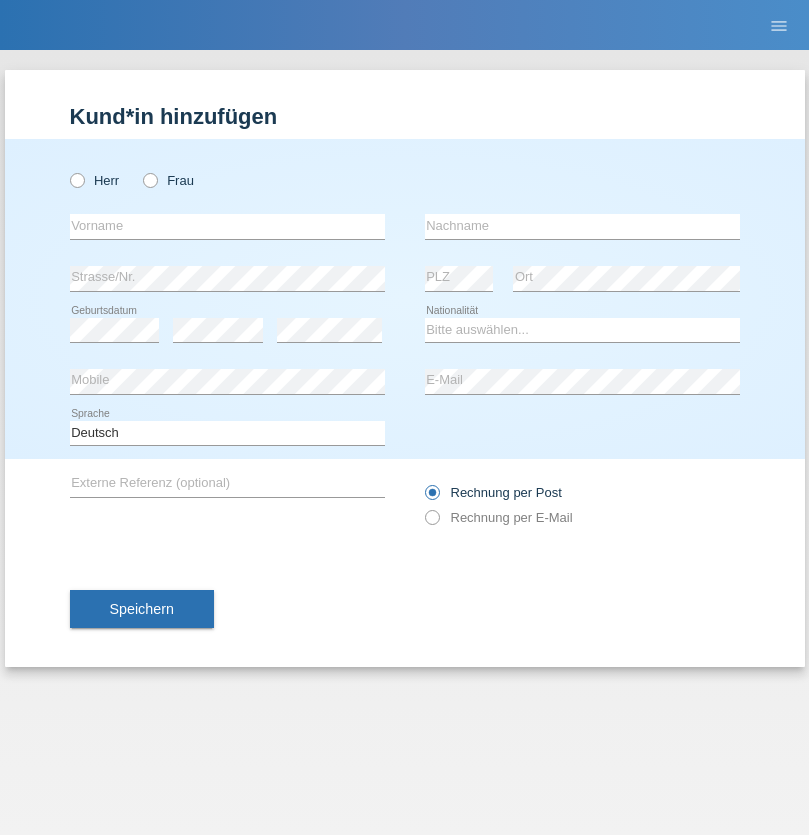 scroll, scrollTop: 0, scrollLeft: 0, axis: both 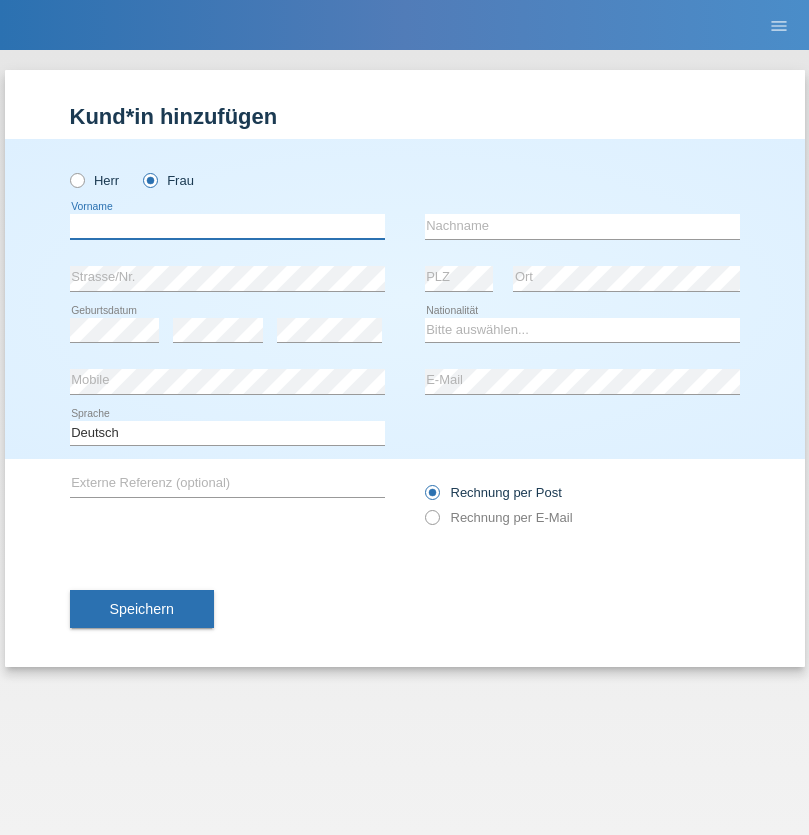 click at bounding box center [227, 226] 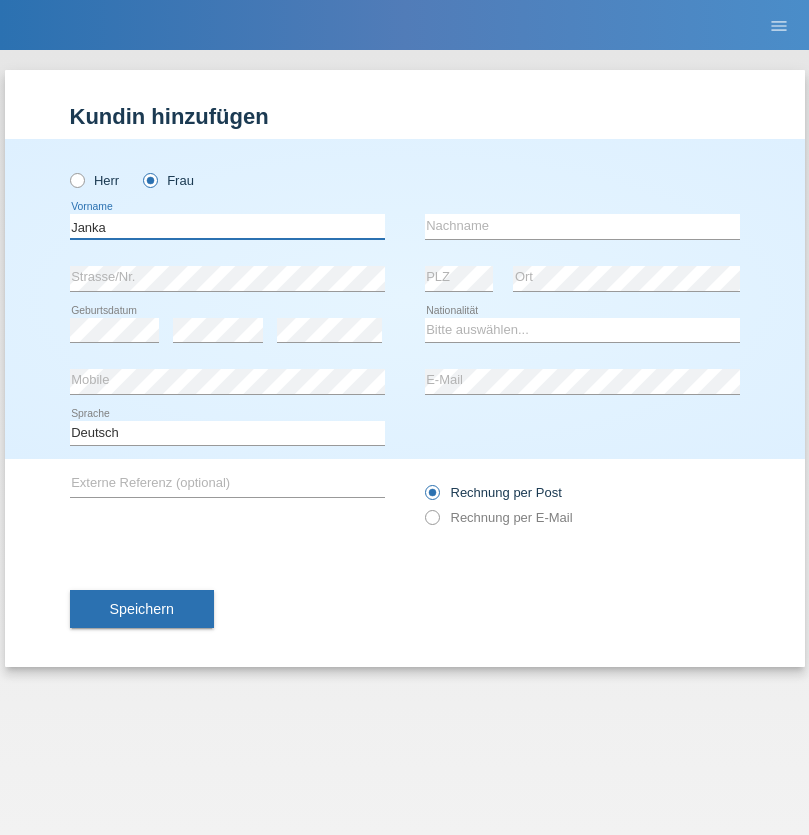 type on "Janka" 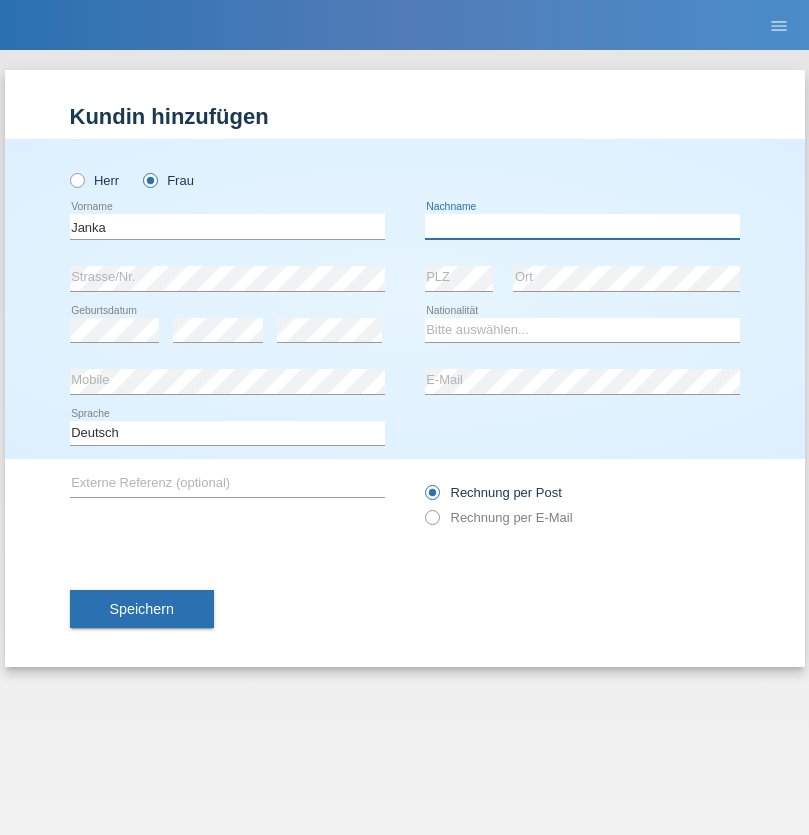 click at bounding box center [582, 226] 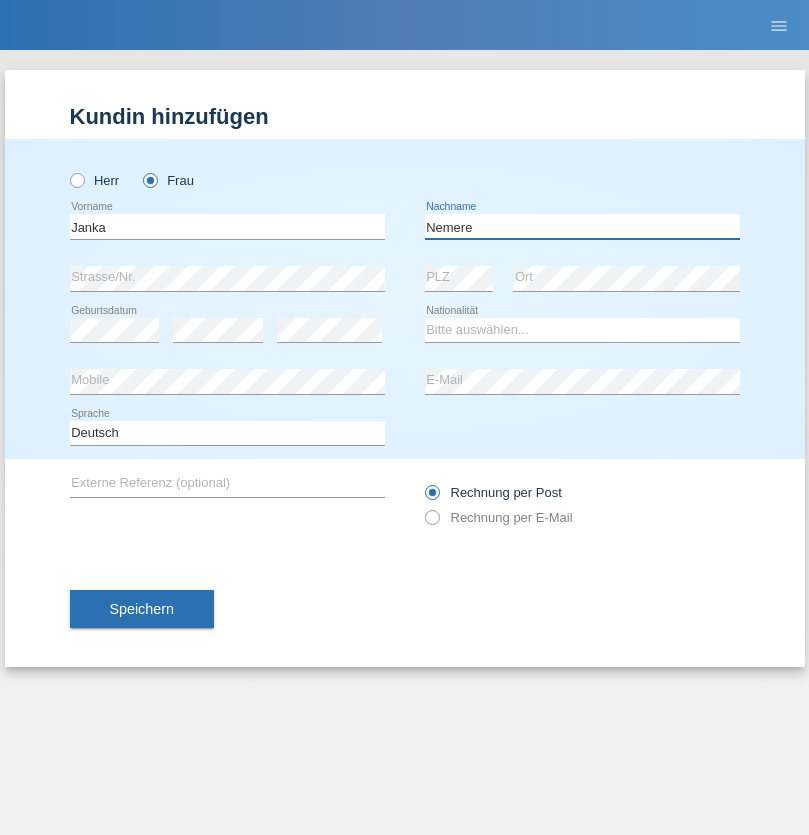 type on "Nemere" 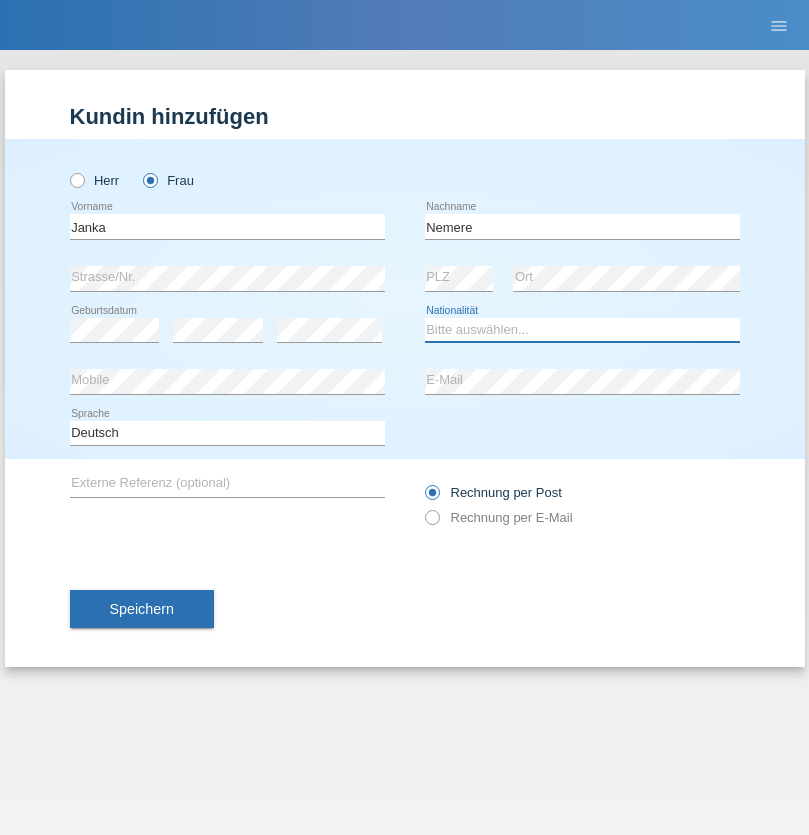 select on "HU" 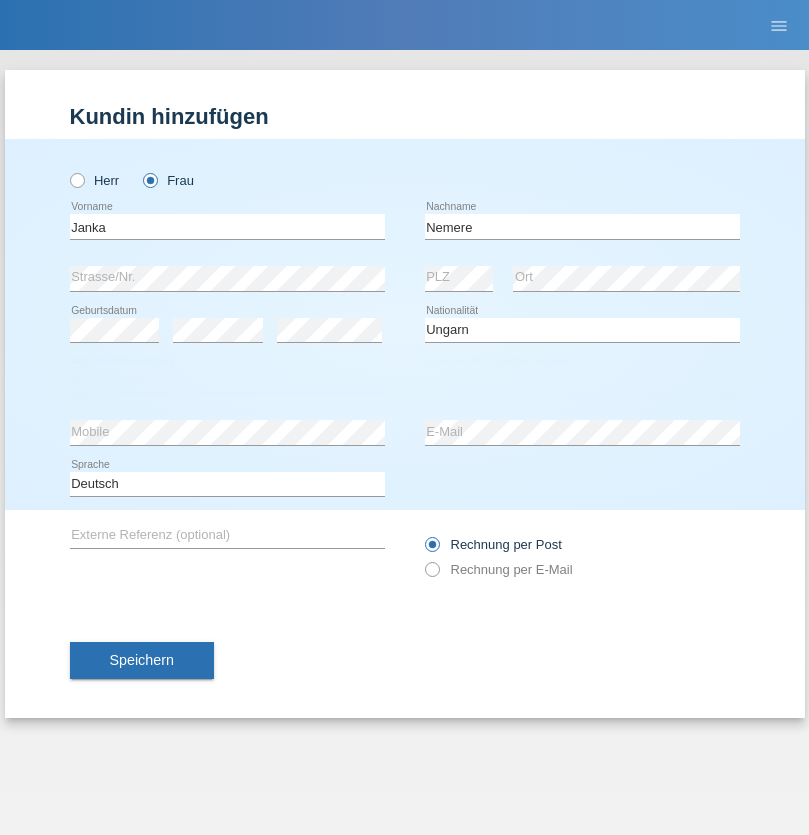 select on "C" 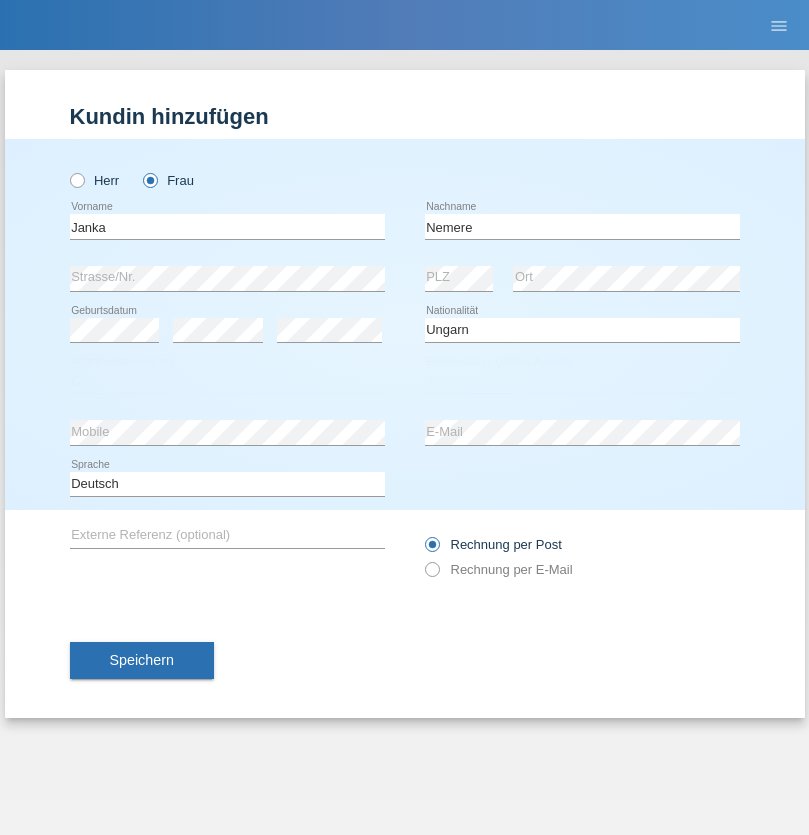 select on "13" 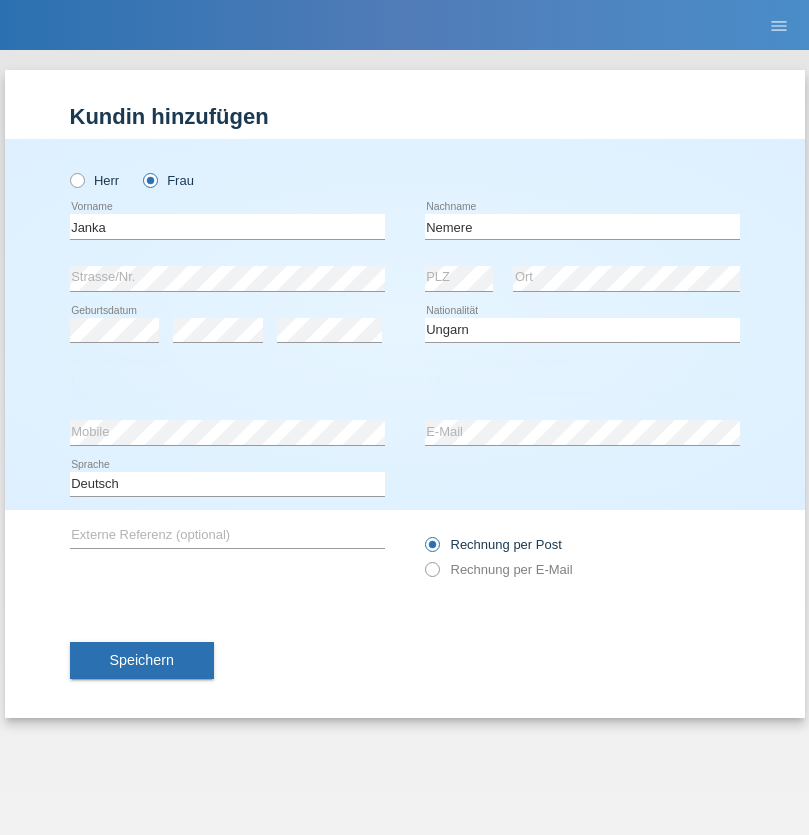 select on "12" 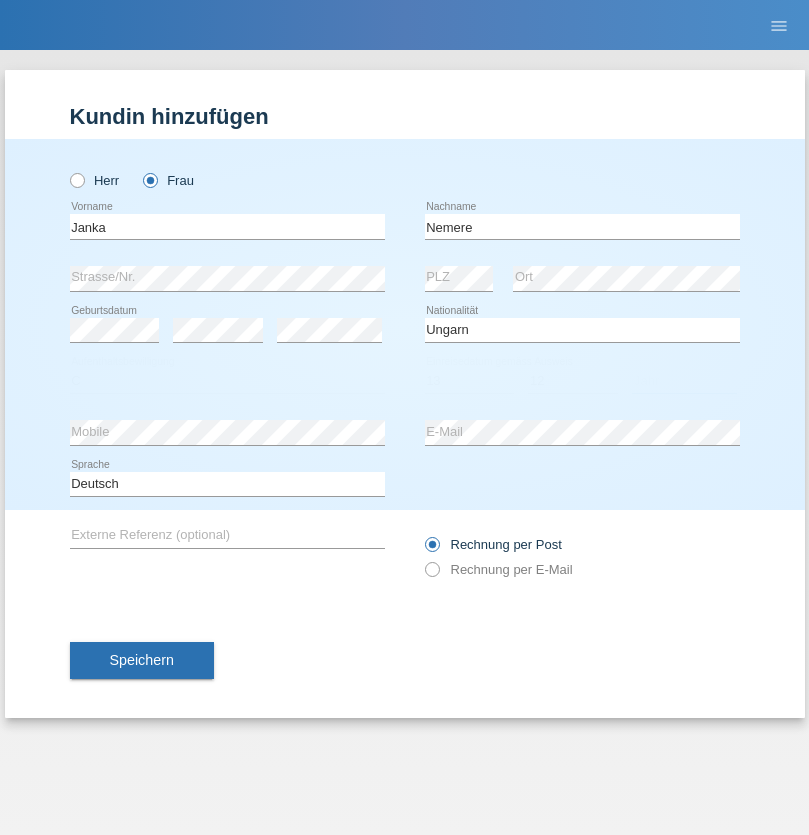 select on "2021" 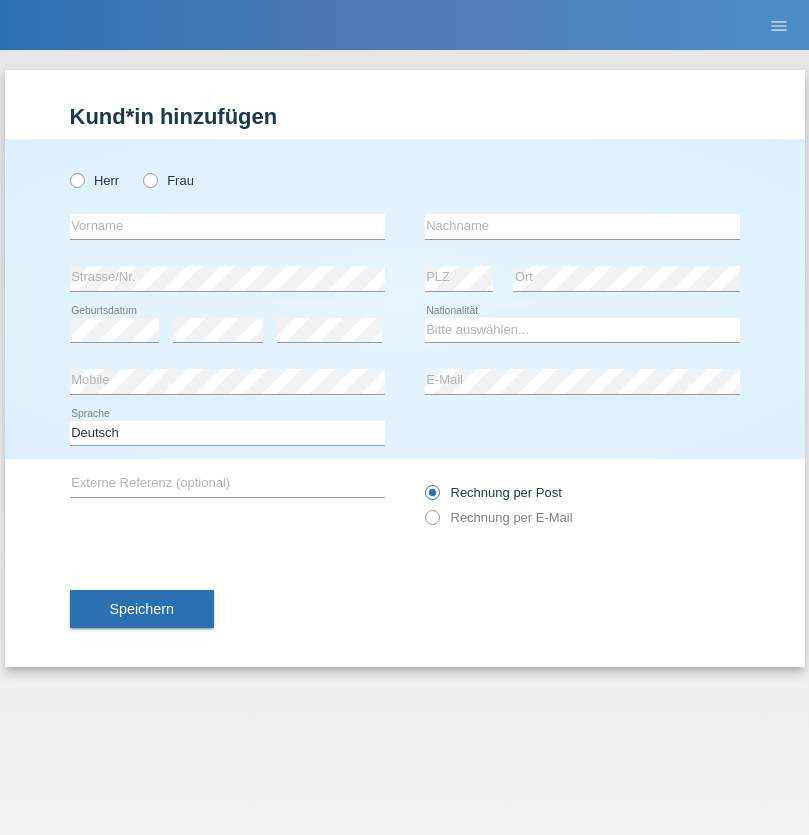 scroll, scrollTop: 0, scrollLeft: 0, axis: both 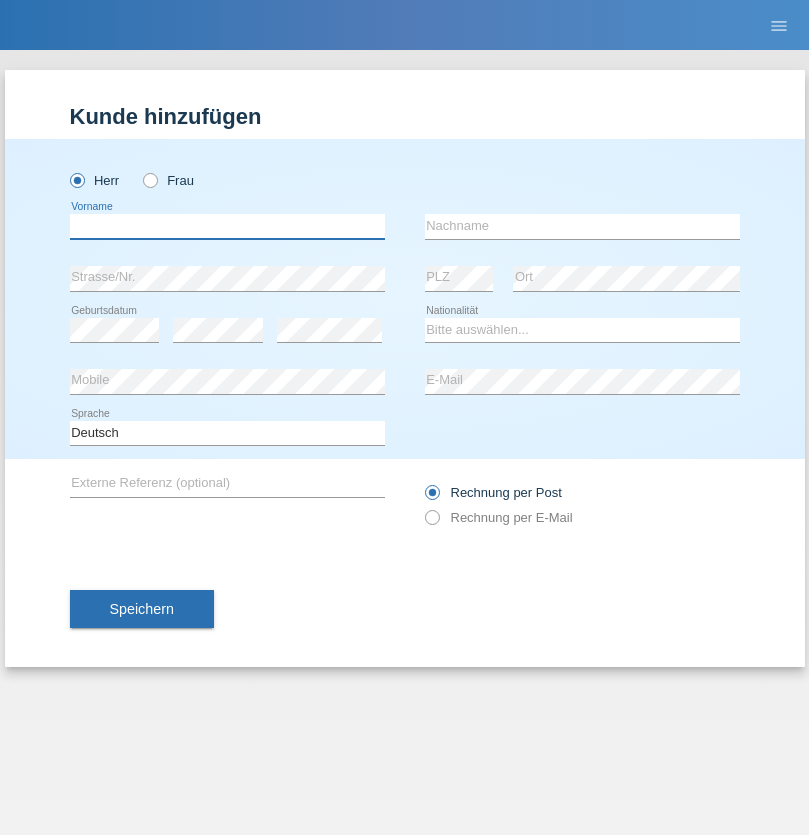 click at bounding box center [227, 226] 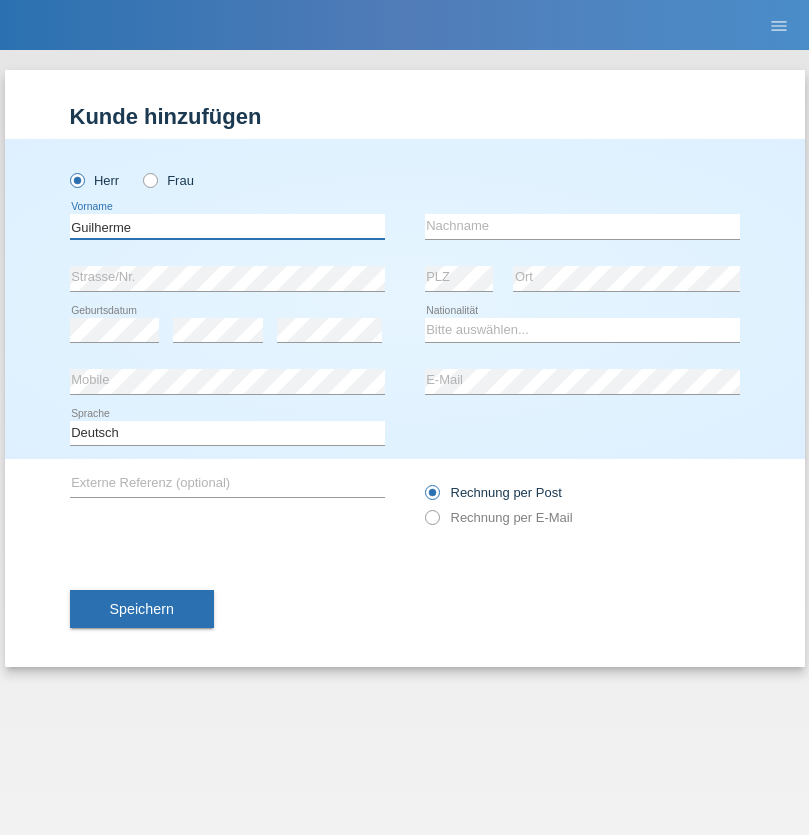 type on "Guilherme" 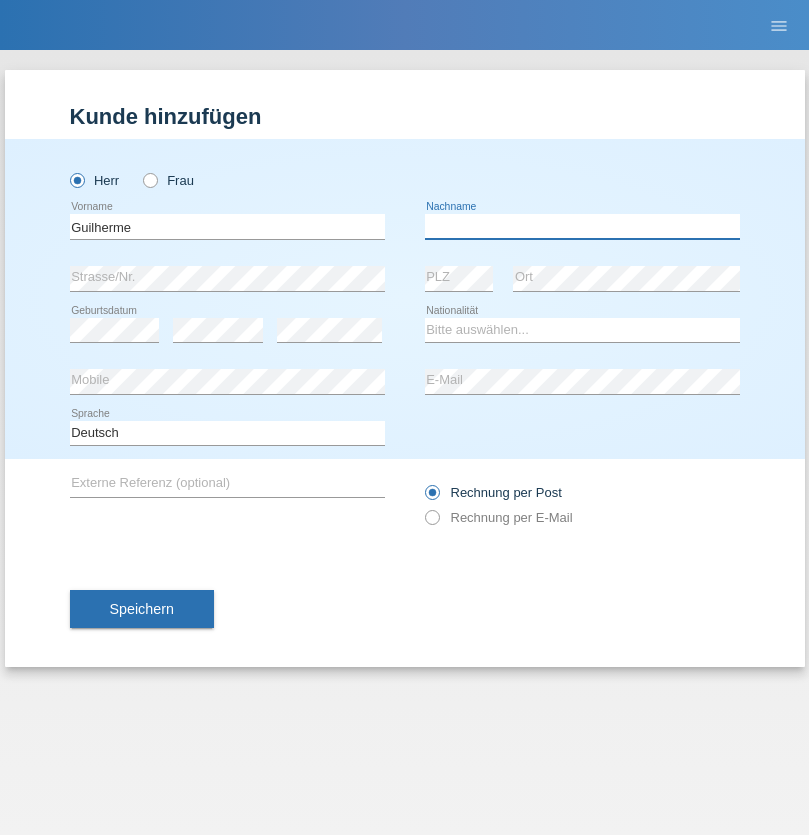 click at bounding box center [582, 226] 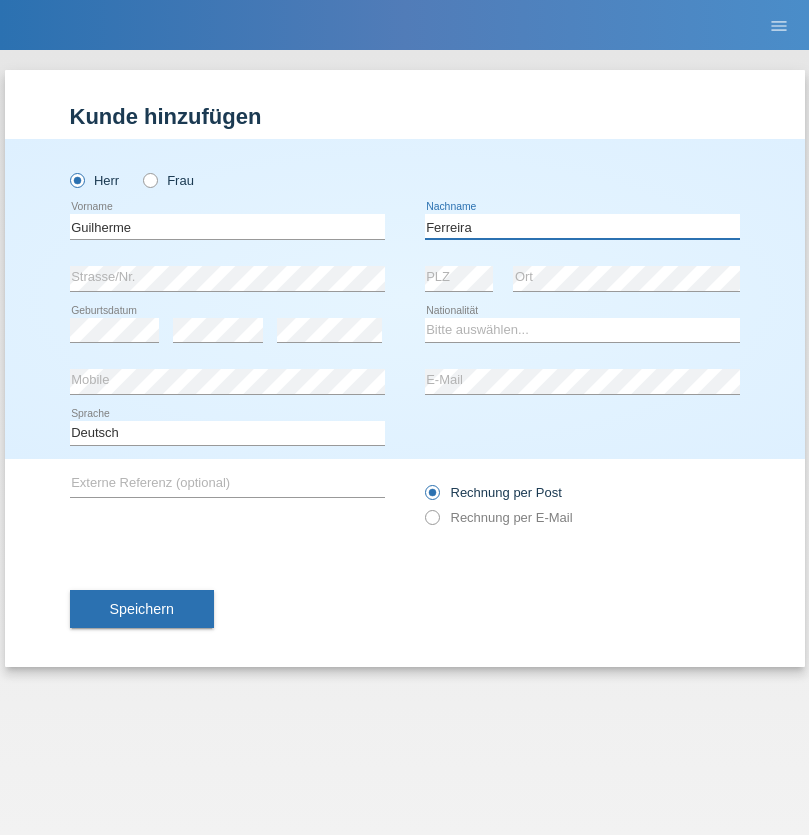 type on "Ferreira" 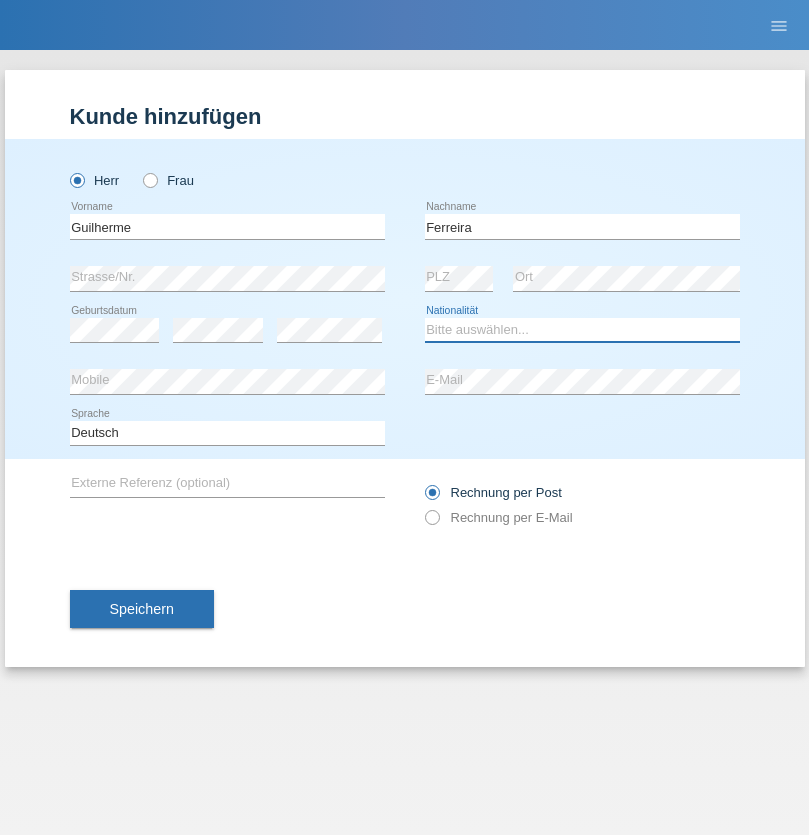select on "PT" 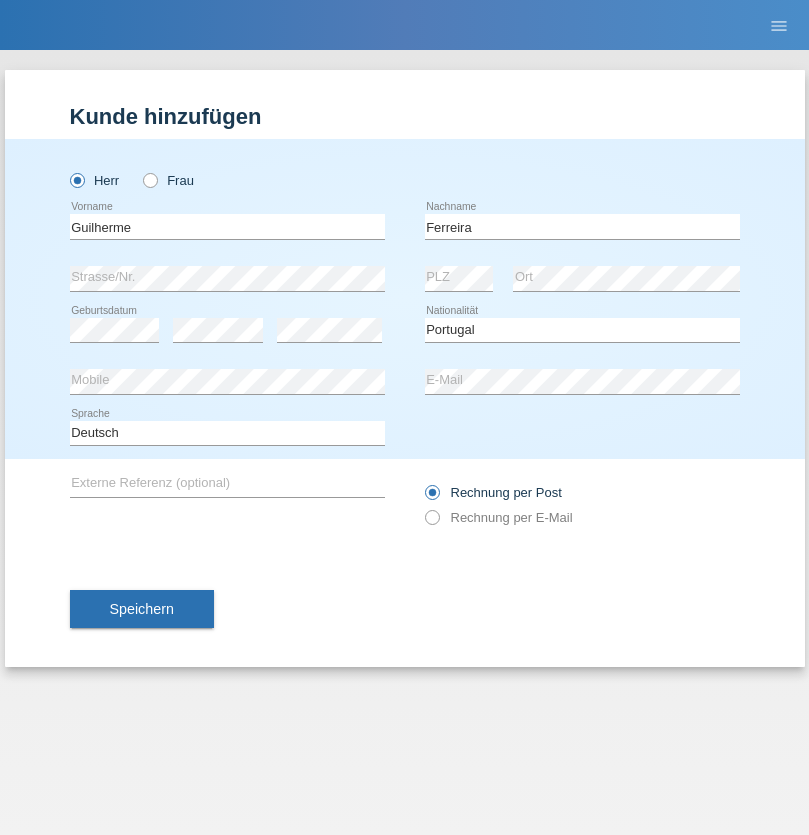 select on "C" 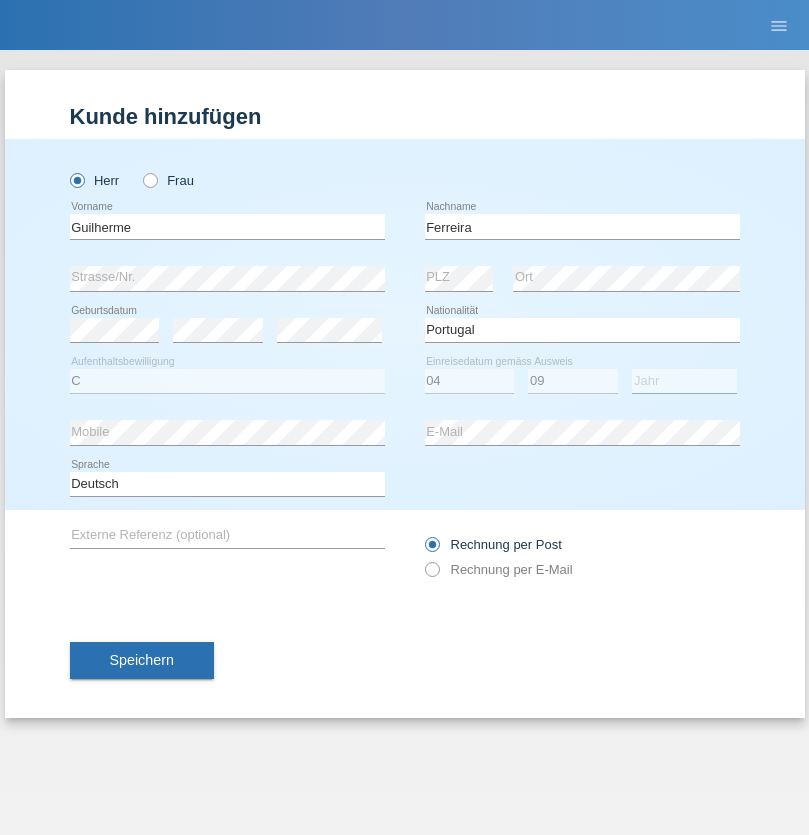 select on "2021" 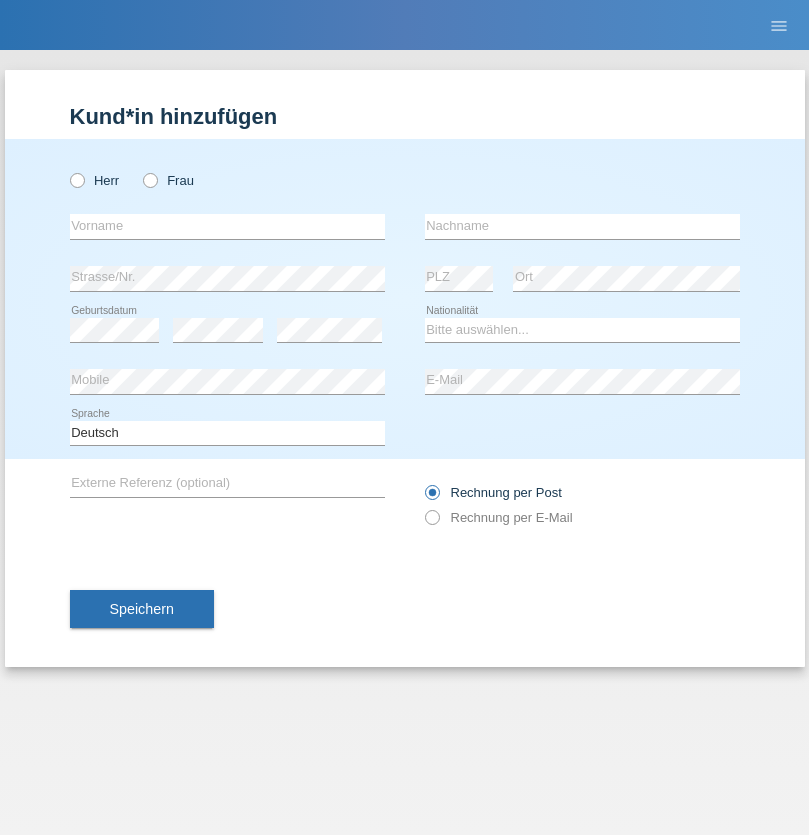 scroll, scrollTop: 0, scrollLeft: 0, axis: both 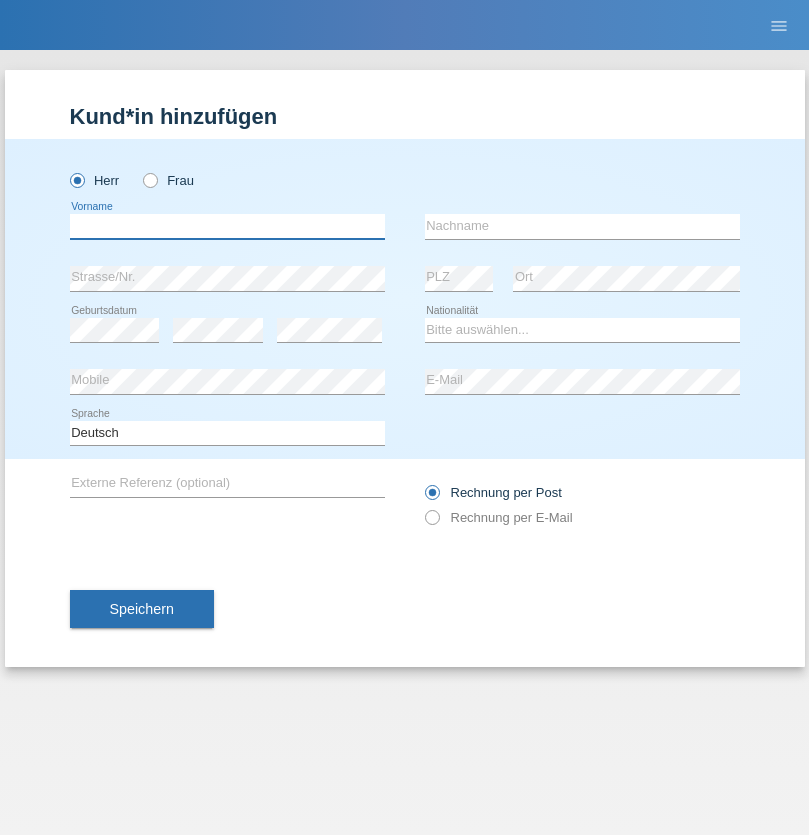 click at bounding box center (227, 226) 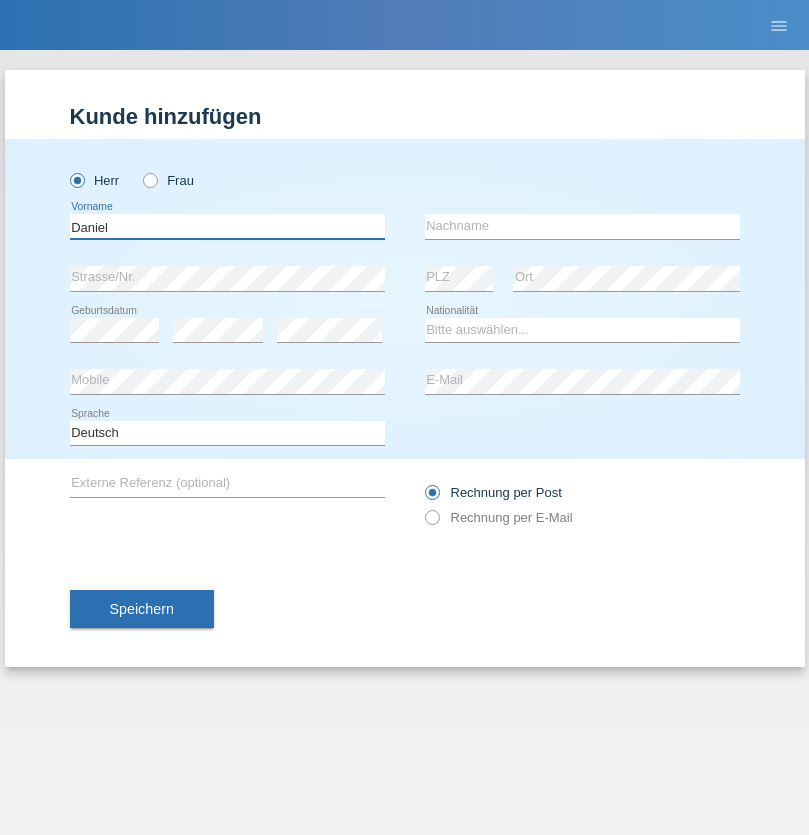 type on "Daniel" 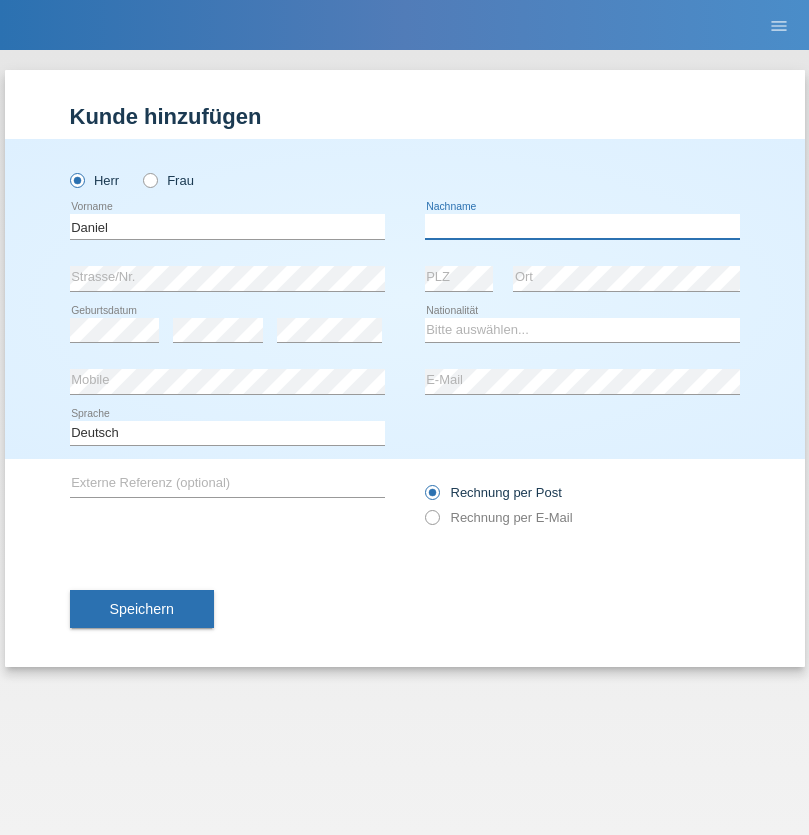 click at bounding box center (582, 226) 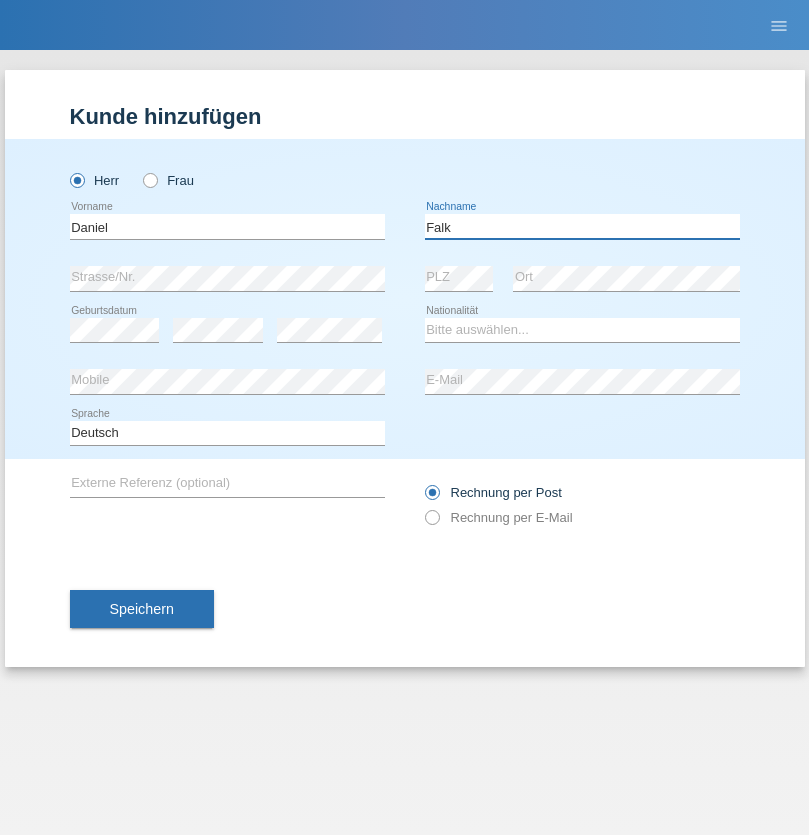 type on "Falk" 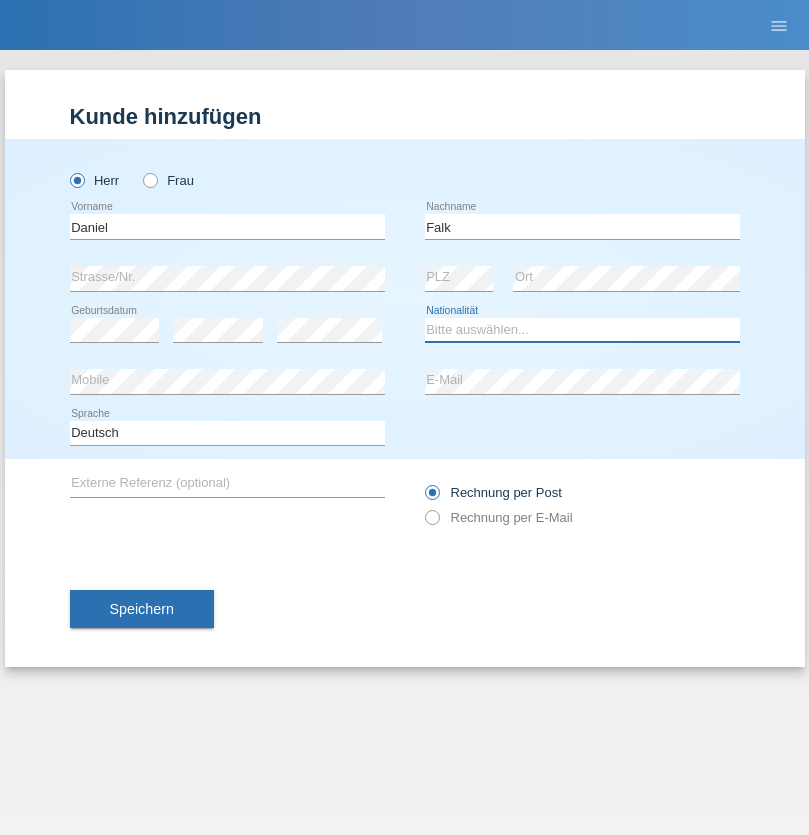 select on "CH" 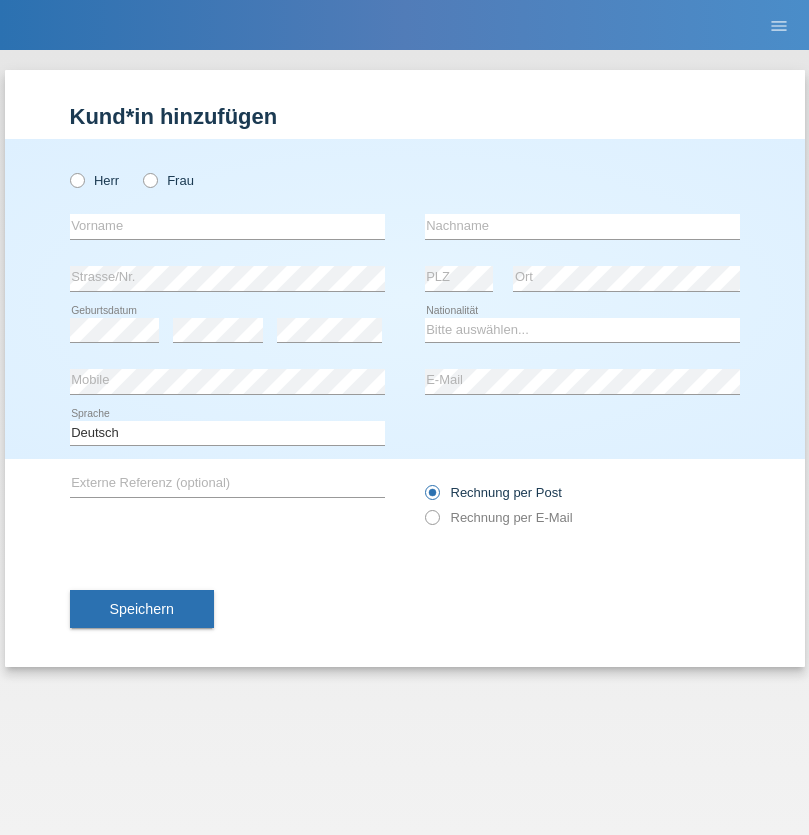scroll, scrollTop: 0, scrollLeft: 0, axis: both 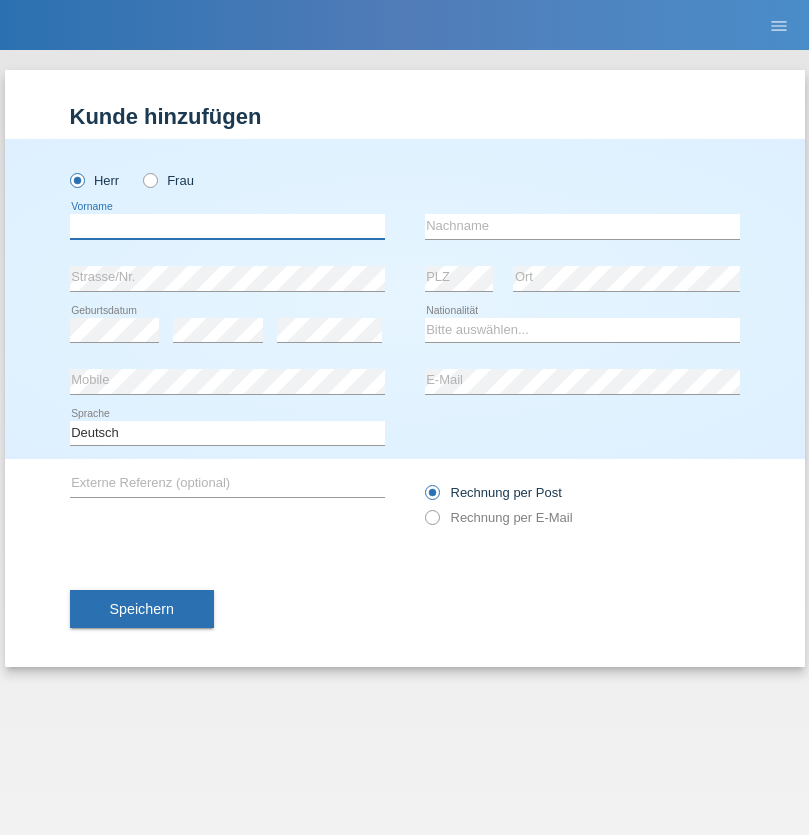 click at bounding box center (227, 226) 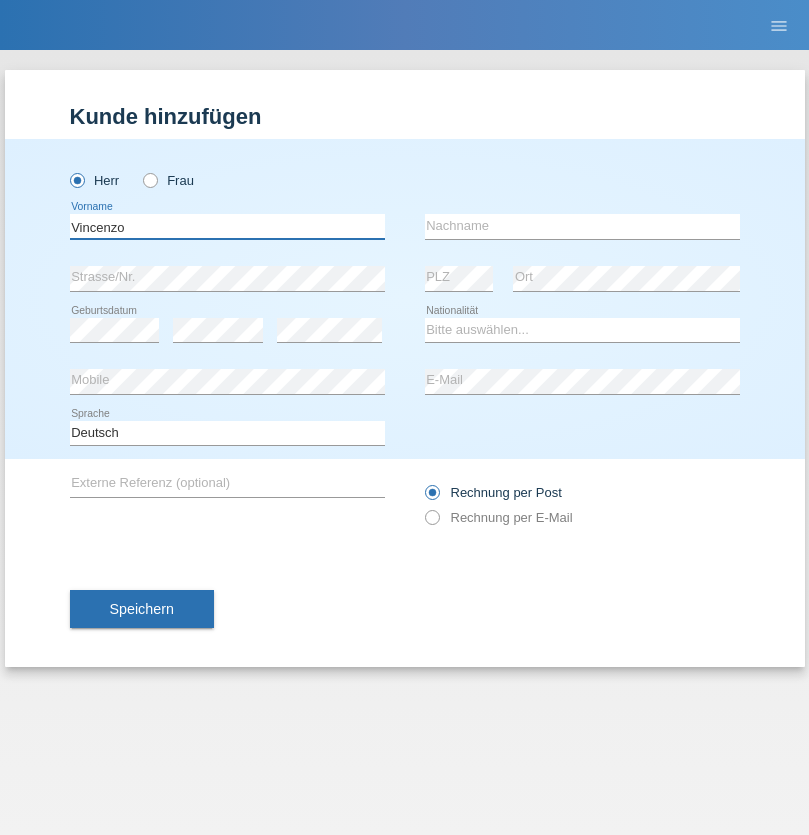 type on "Vincenzo" 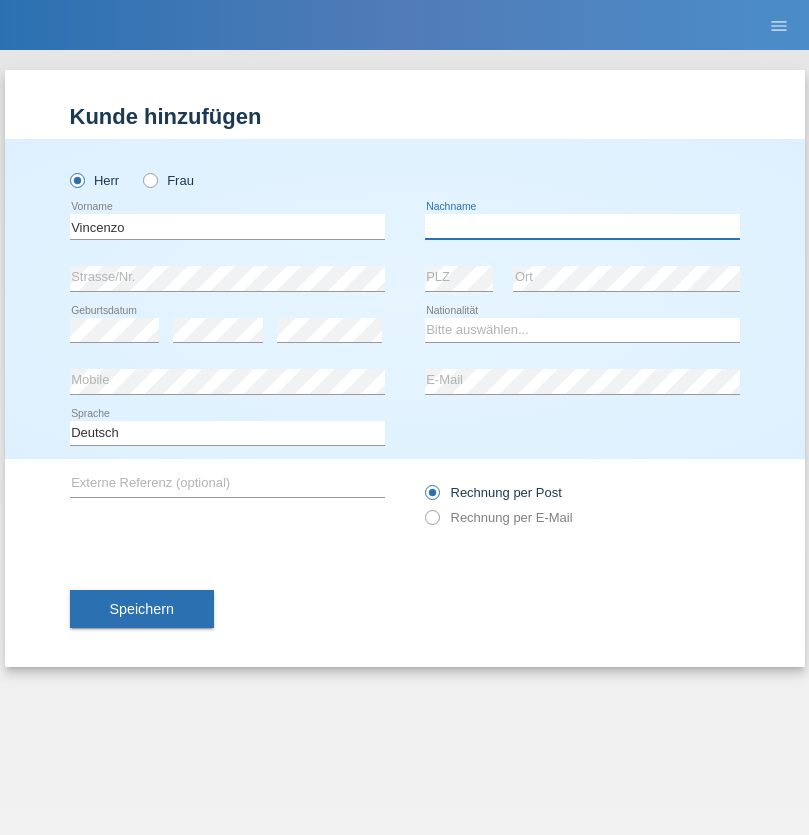 click at bounding box center [582, 226] 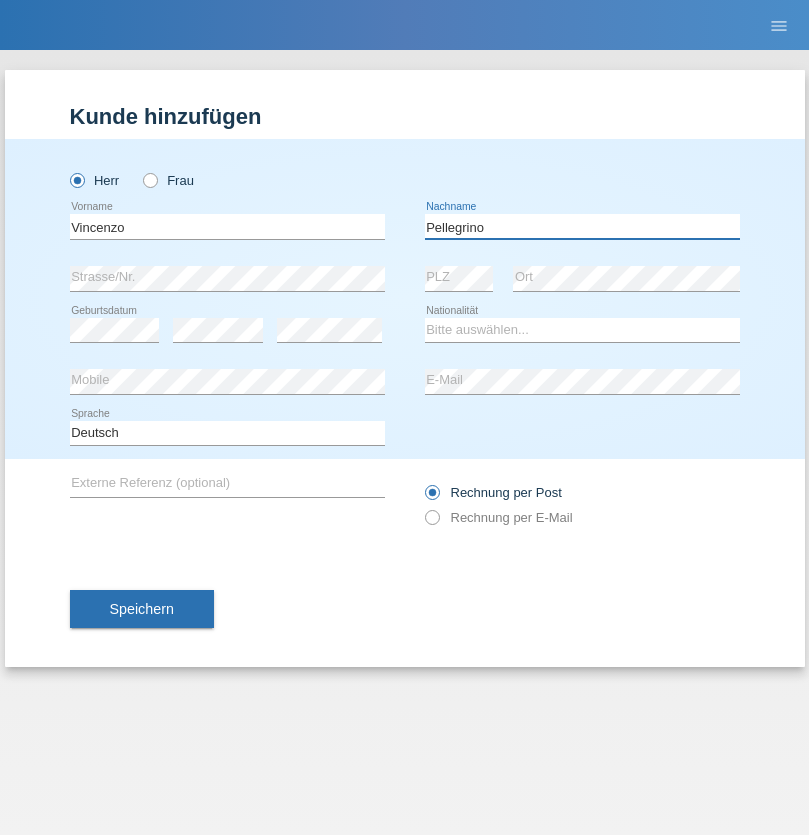 type on "Pellegrino" 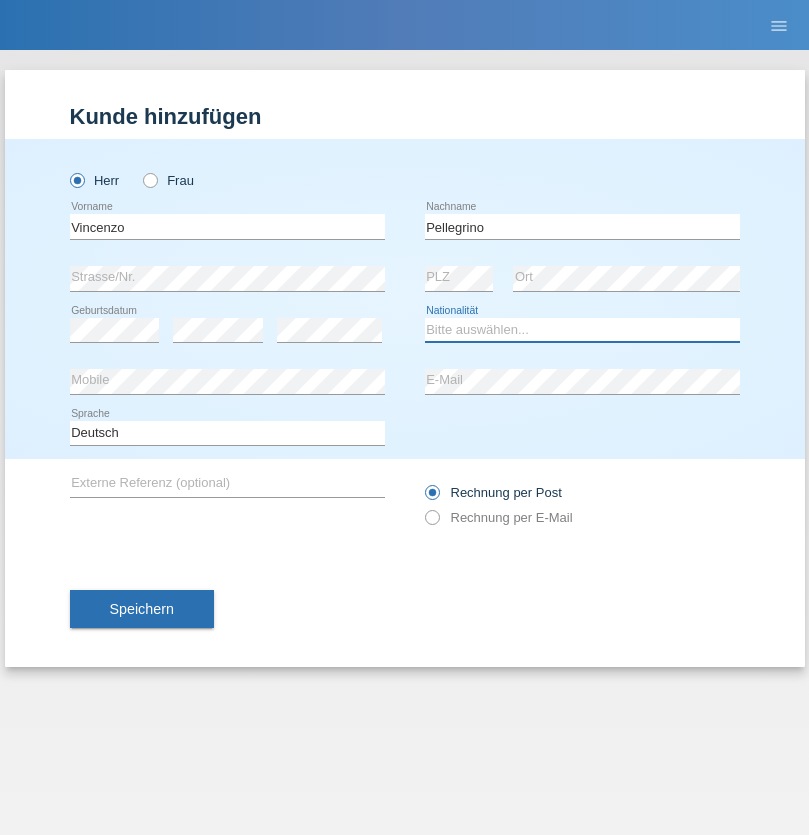 select on "IT" 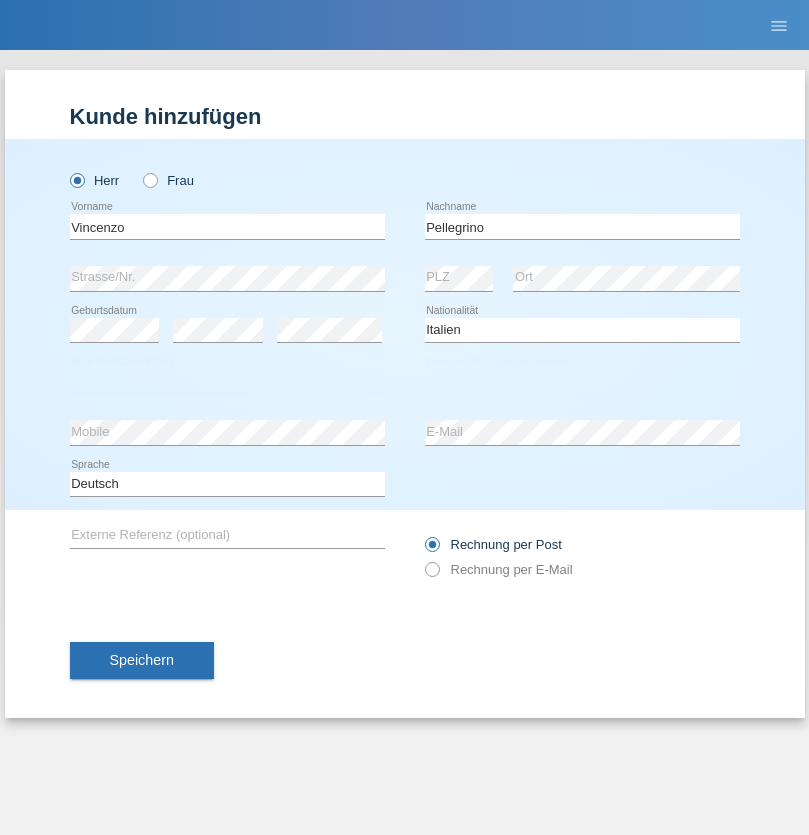 select on "C" 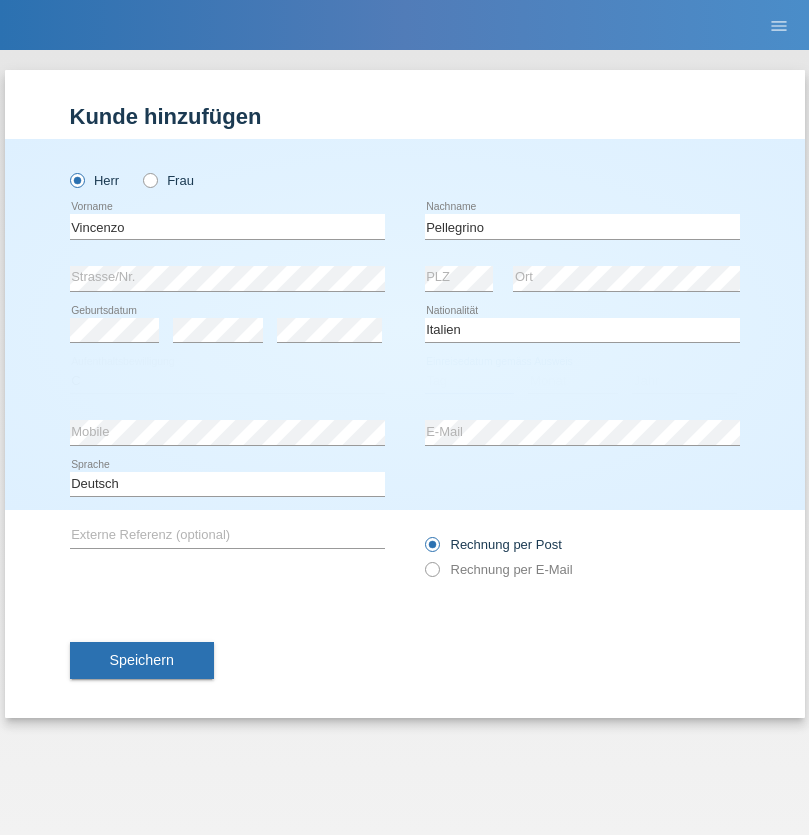 select on "07" 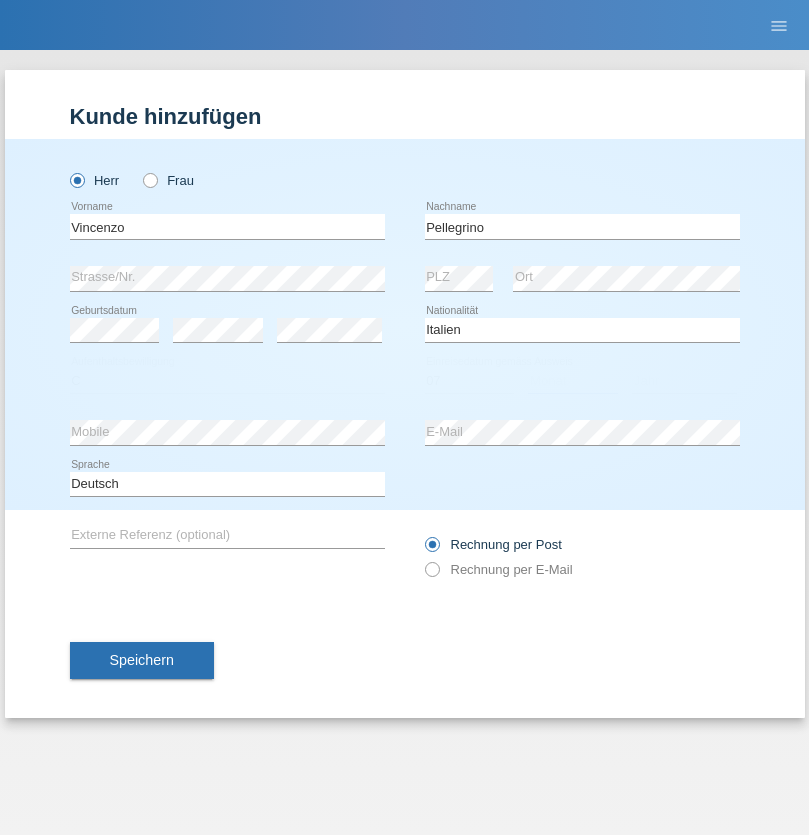 select on "07" 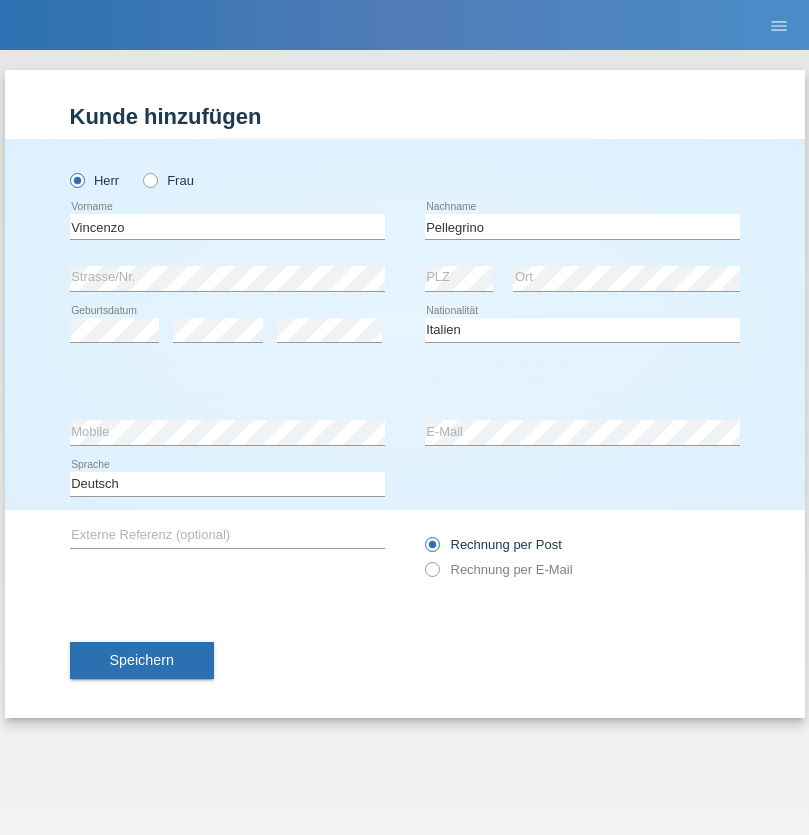 select on "2021" 